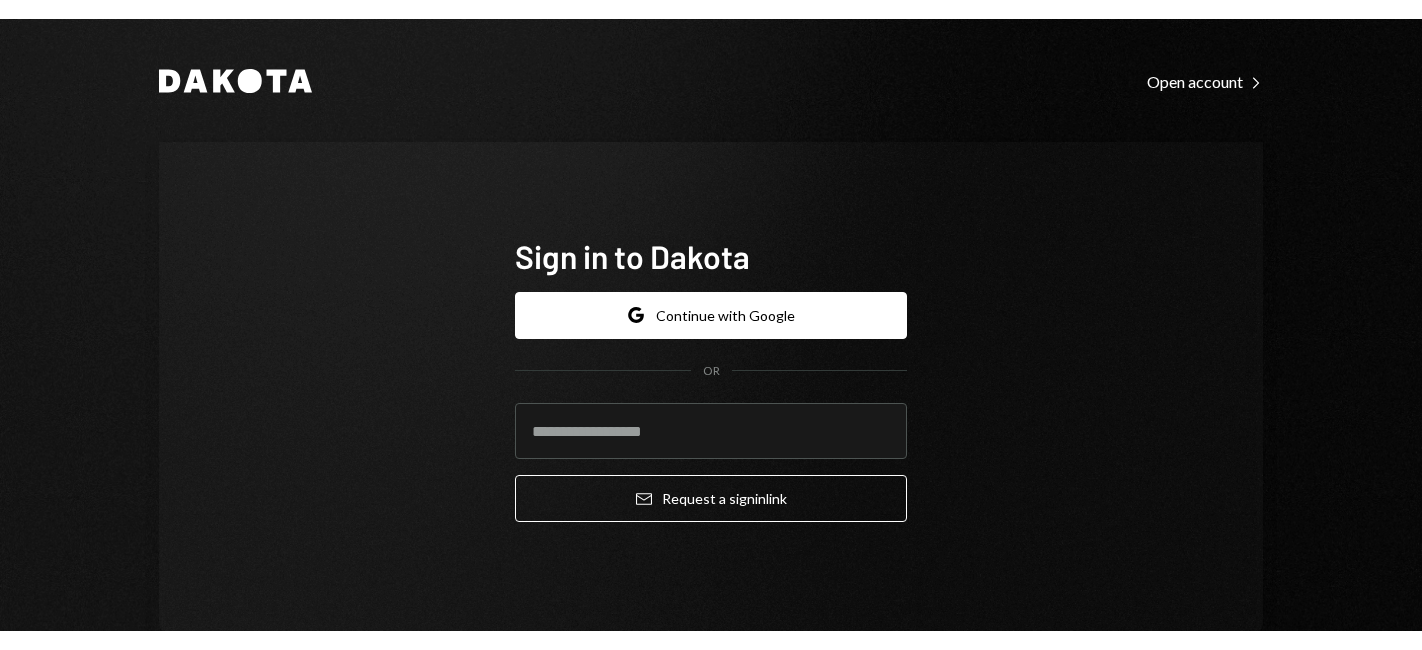 scroll, scrollTop: 0, scrollLeft: 0, axis: both 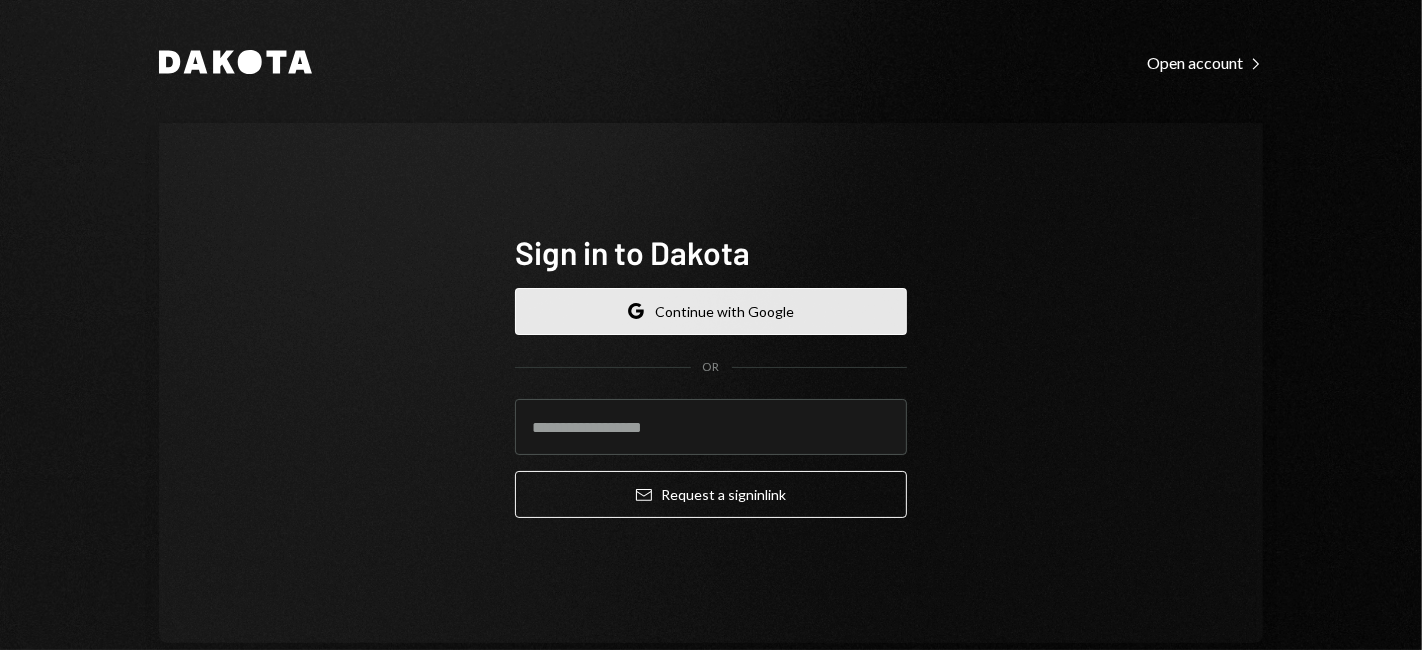 click on "Google  Continue with Google" at bounding box center [711, 311] 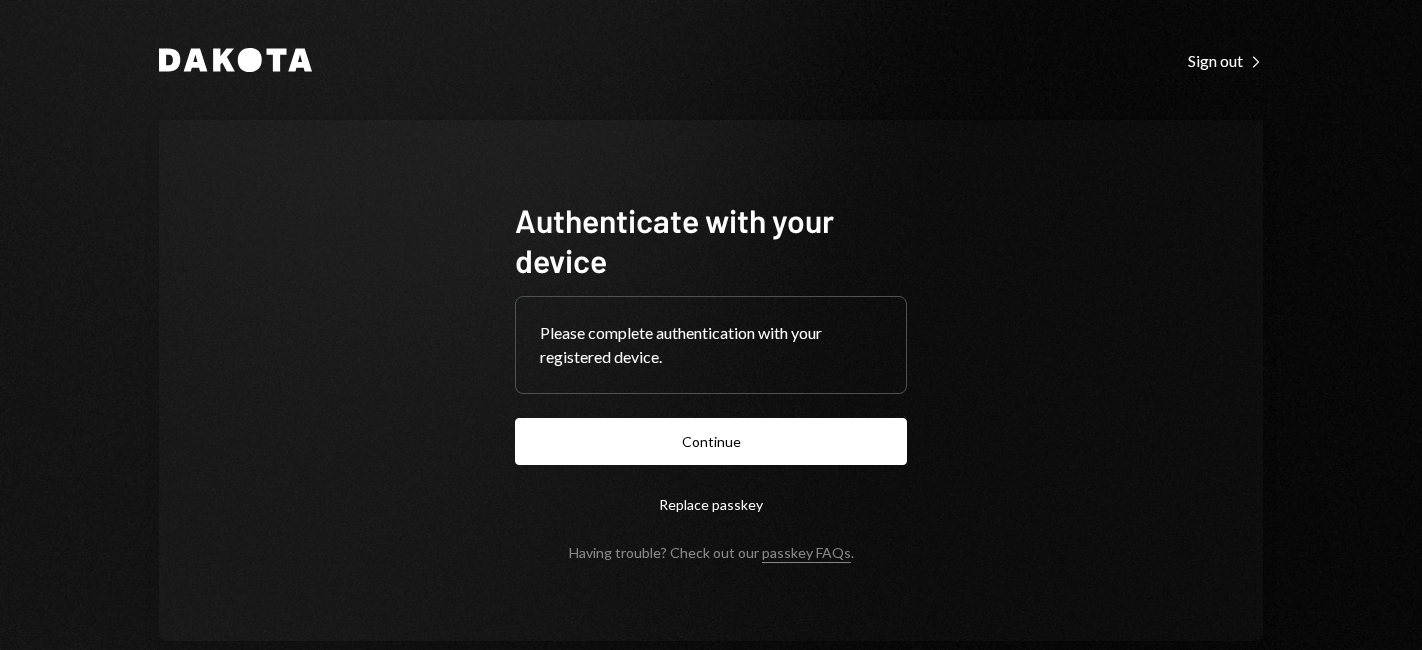 scroll, scrollTop: 0, scrollLeft: 0, axis: both 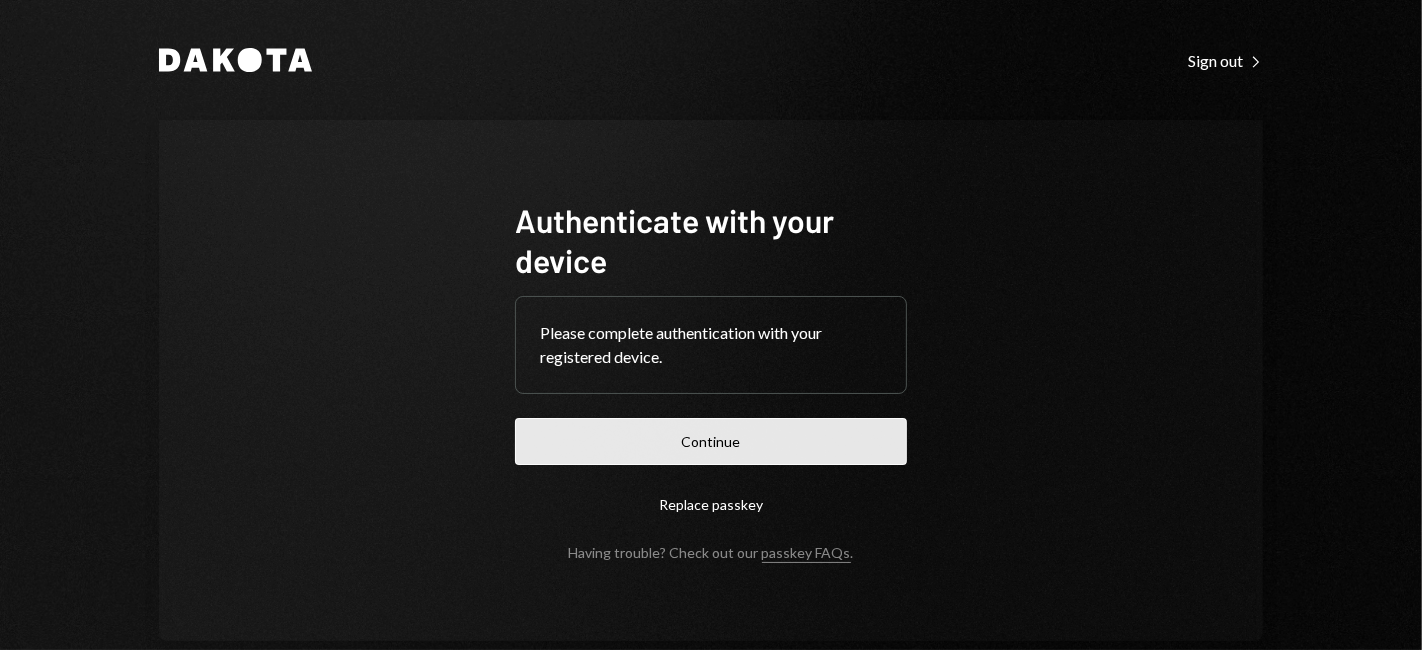 click on "Continue" at bounding box center [711, 441] 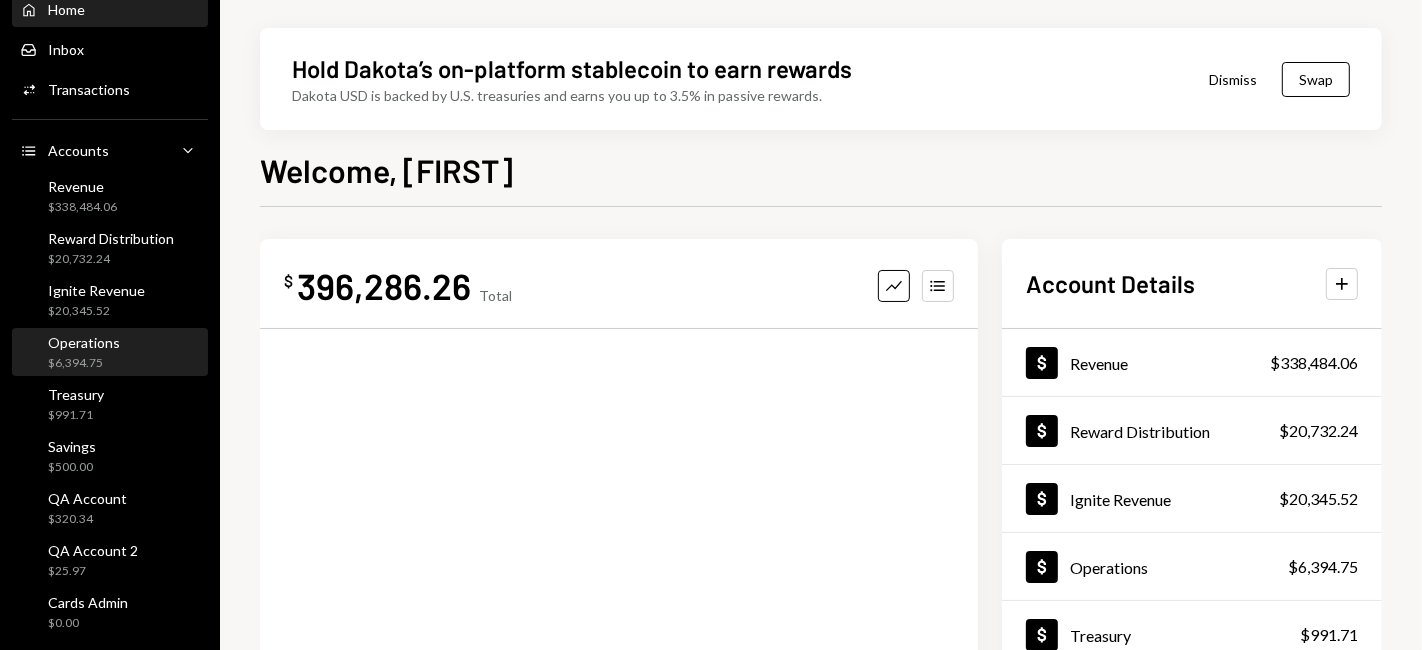scroll, scrollTop: 268, scrollLeft: 0, axis: vertical 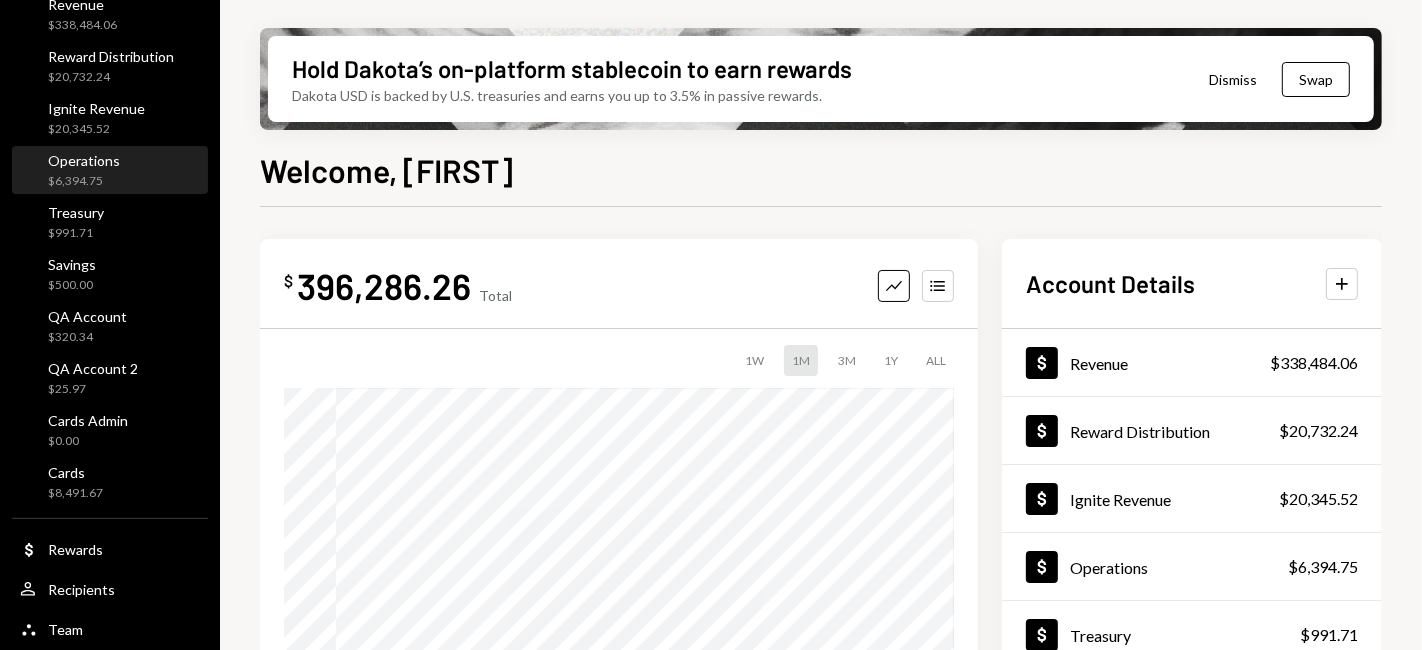 click on "Operations $6,394.75" at bounding box center [110, 171] 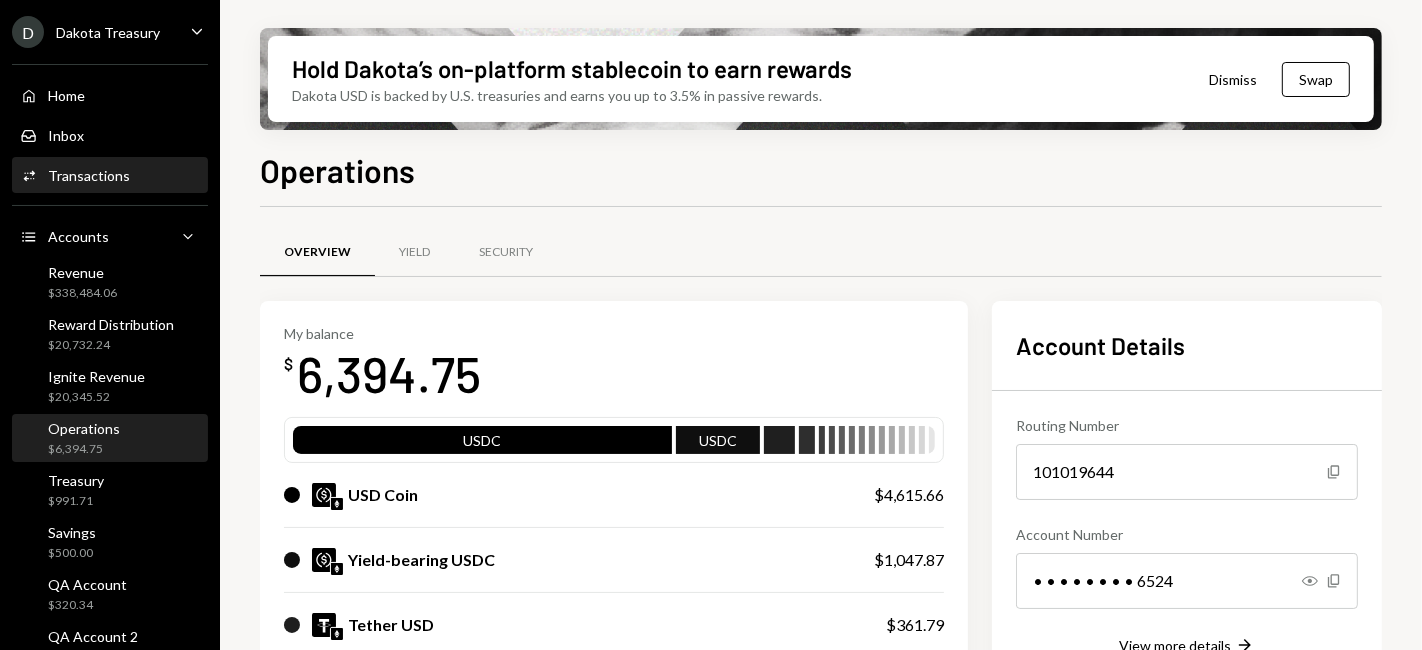 click on "Transactions" at bounding box center [89, 175] 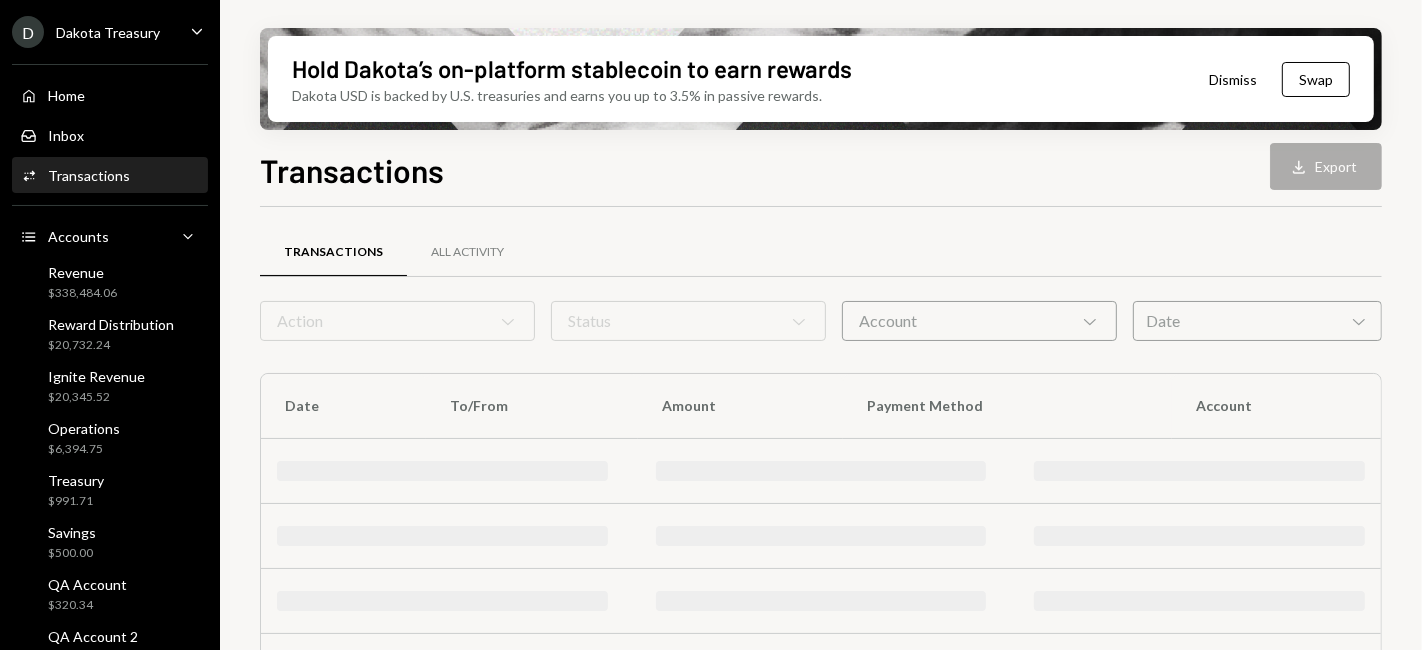 click on "Date Chevron Down" at bounding box center (1257, 321) 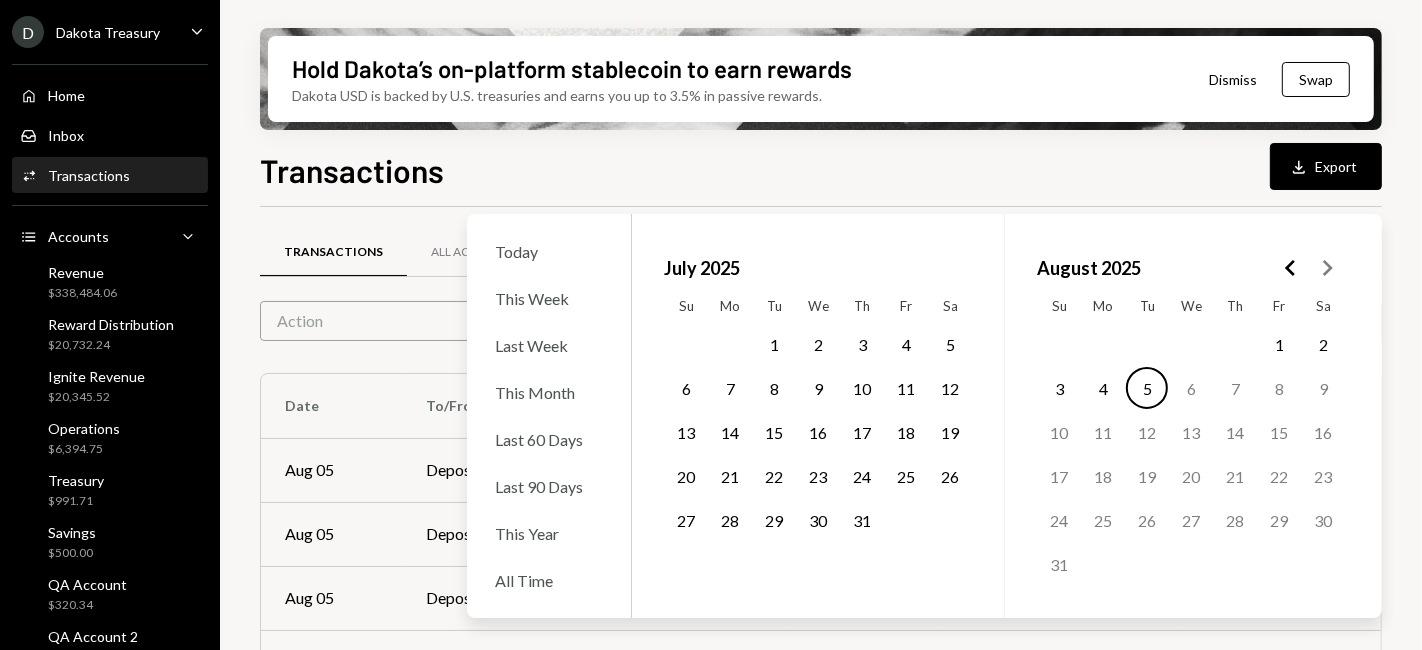 click on "1" at bounding box center [774, 344] 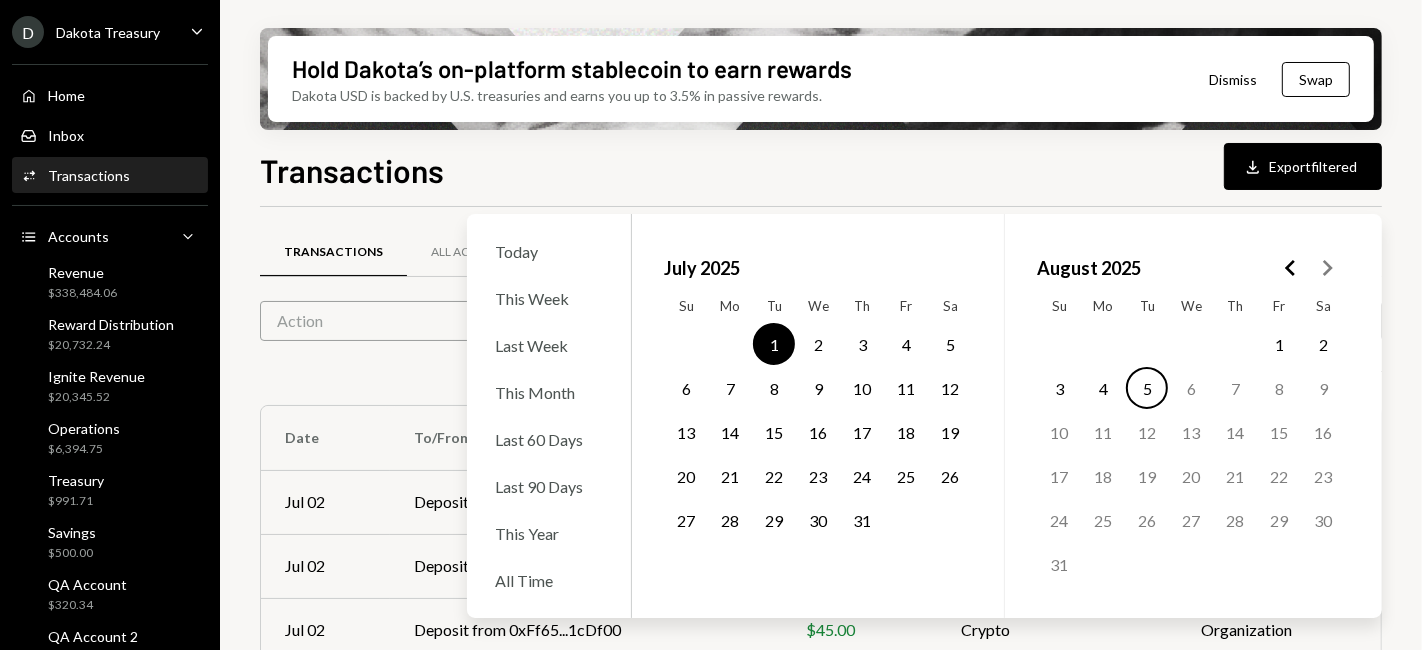 click on "31" at bounding box center [862, 520] 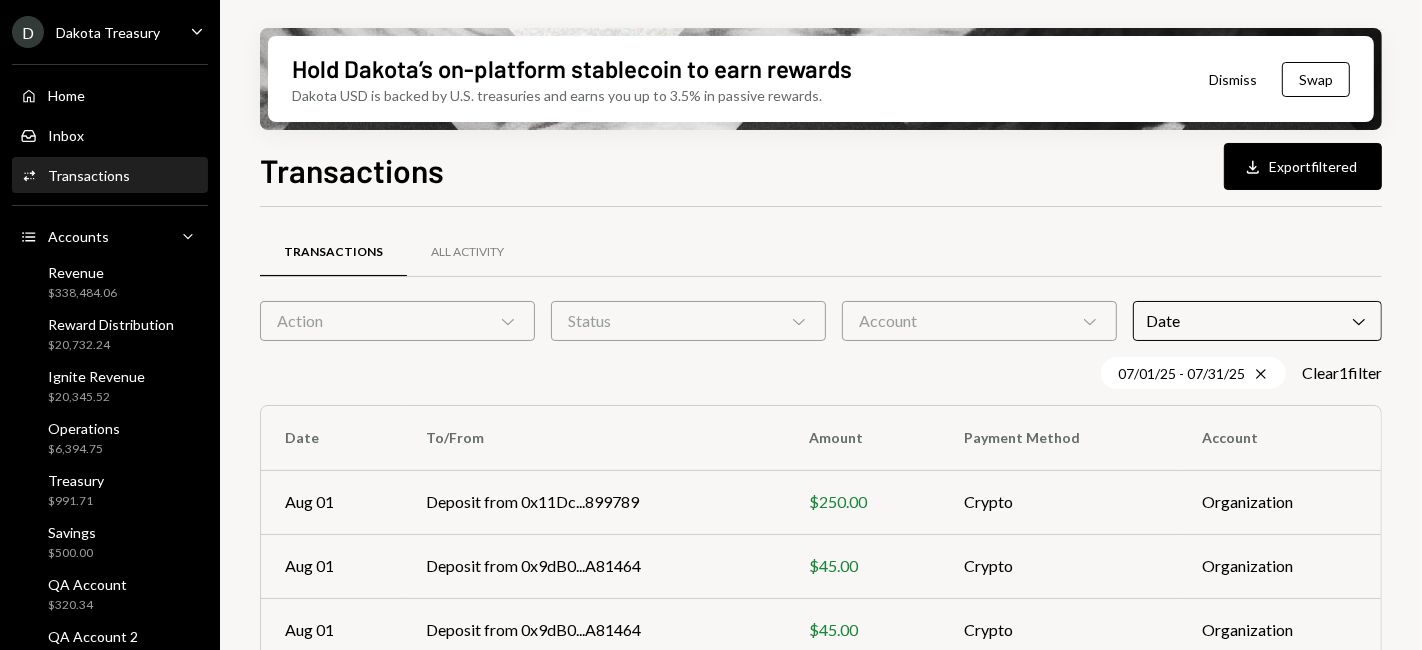 click on "Transactions Download Export  filtered" at bounding box center (821, 168) 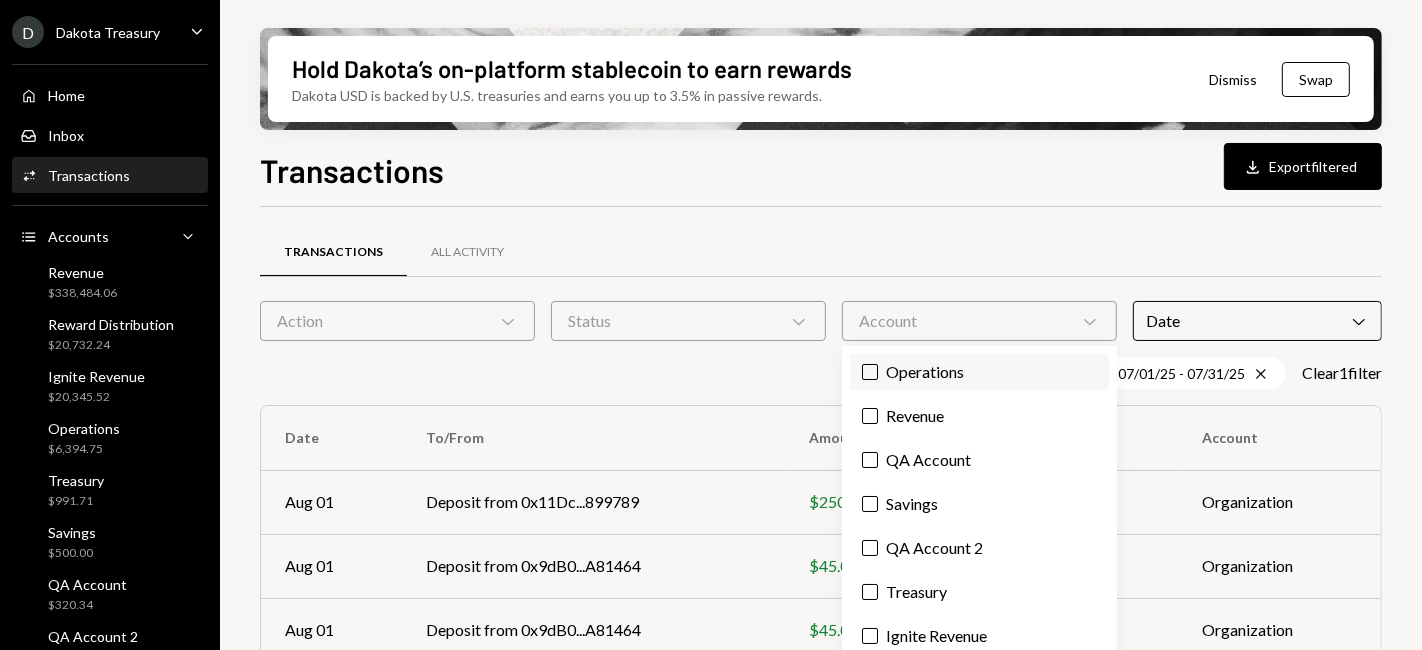 click on "Operations" at bounding box center (979, 372) 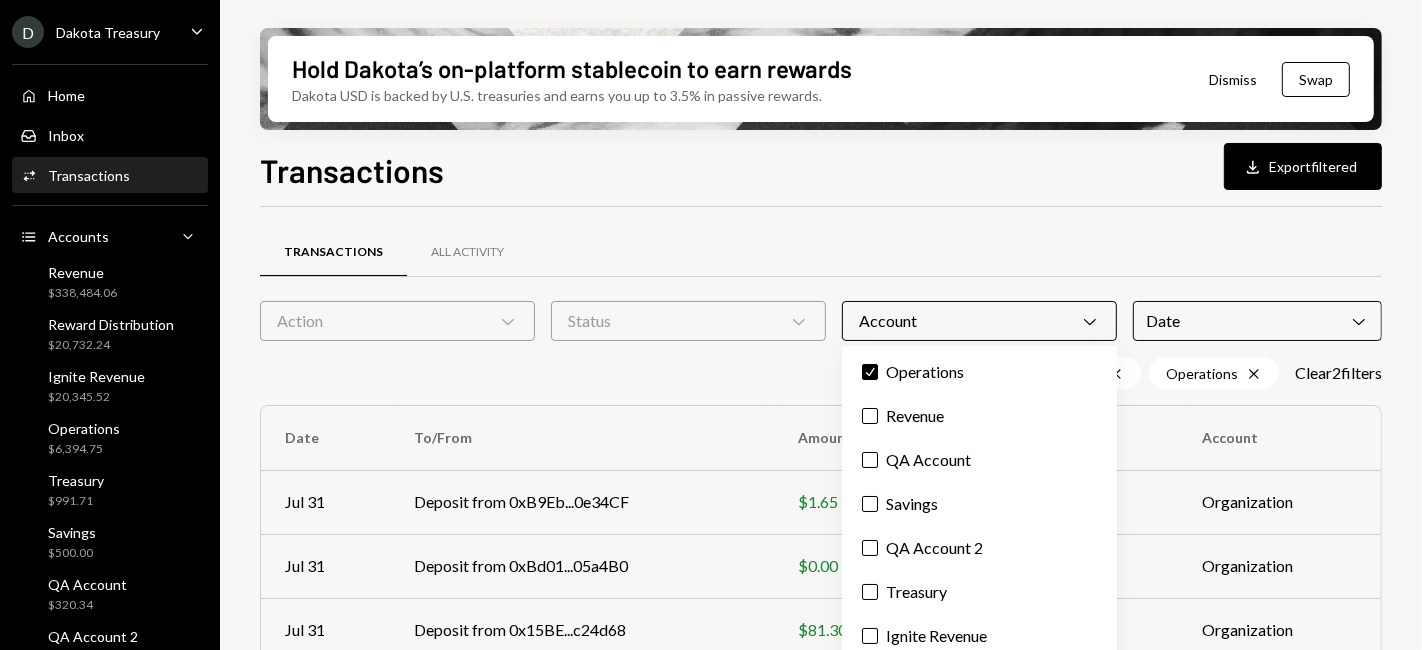 click on "Transactions All Activity Action Chevron Down Status Chevron Down Account Chevron Down Date Chevron Down [MM]/[DD]/[YY] - [MM]/[DD]/[YY] Cross Operations Cross Clear  2  filter s Date To/From Amount Payment Method Account [MONTH] [DD] Deposit from 0x[HEX] [CURRENCY] Crypto Organization [MONTH] [DD] Deposit from 0x[HEX] [CURRENCY] Crypto Organization [MONTH] [DD] Deposit from 0x[HEX] [CURRENCY] Crypto Organization [MONTH] [DD] Transfer to QA Account [CURRENCY] Crypto Operations [MONTH] [DD] Withdraw to 0x[HEX] [CURRENCY] Crypto Operations [MONTH] [DD] Transfer to QA Account [CURRENCY] Crypto Operations [MONTH] [DD] Deposit from 0x[HEX] [CURRENCY] Crypto Organization [MONTH] [DD] Deposit from 0x[HEX] [CURRENCY] Crypto Organization [MONTH] [DD] Deposit from 0x[HEX] [CURRENCY] Crypto Organization [MONTH] [DD] Deposit from 0x[HEX] [CURRENCY] Crypto Organization Page 1 of 4 Double Arrow Left Chevron Left Chevron Right Double Arrow Right" at bounding box center (821, 700) 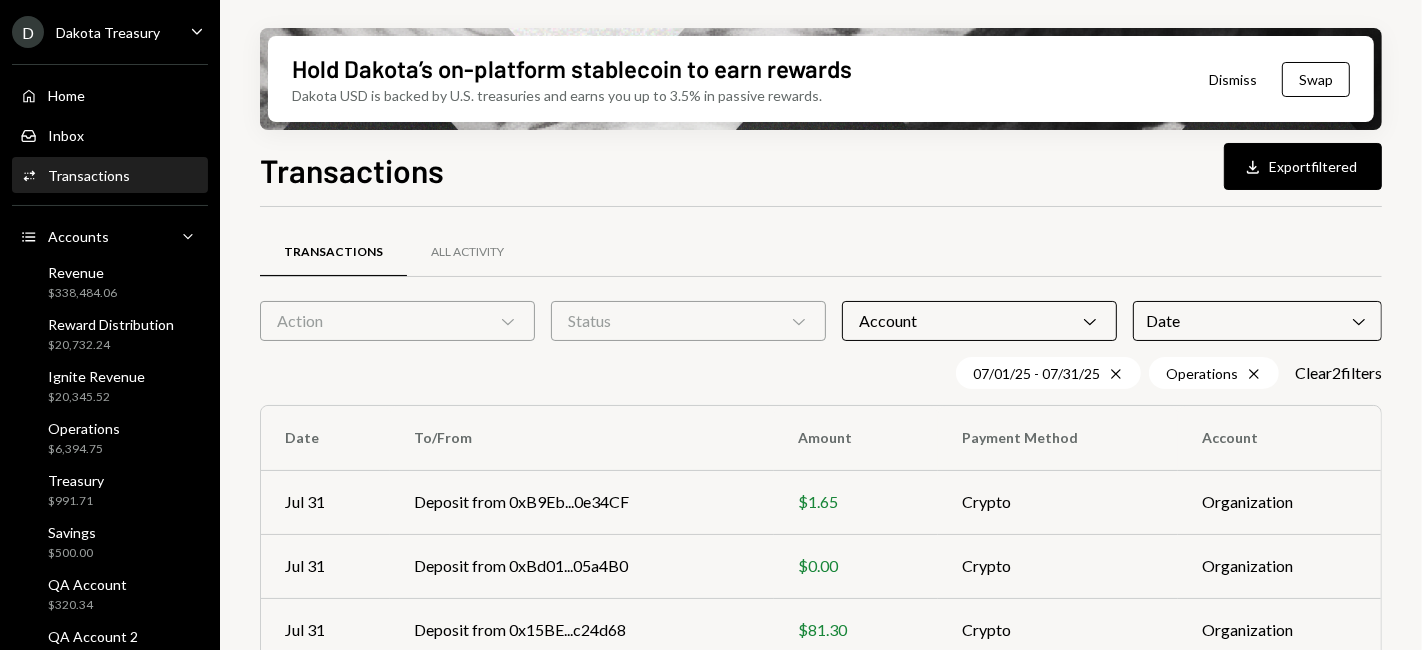click on "Status Chevron Down" at bounding box center [688, 321] 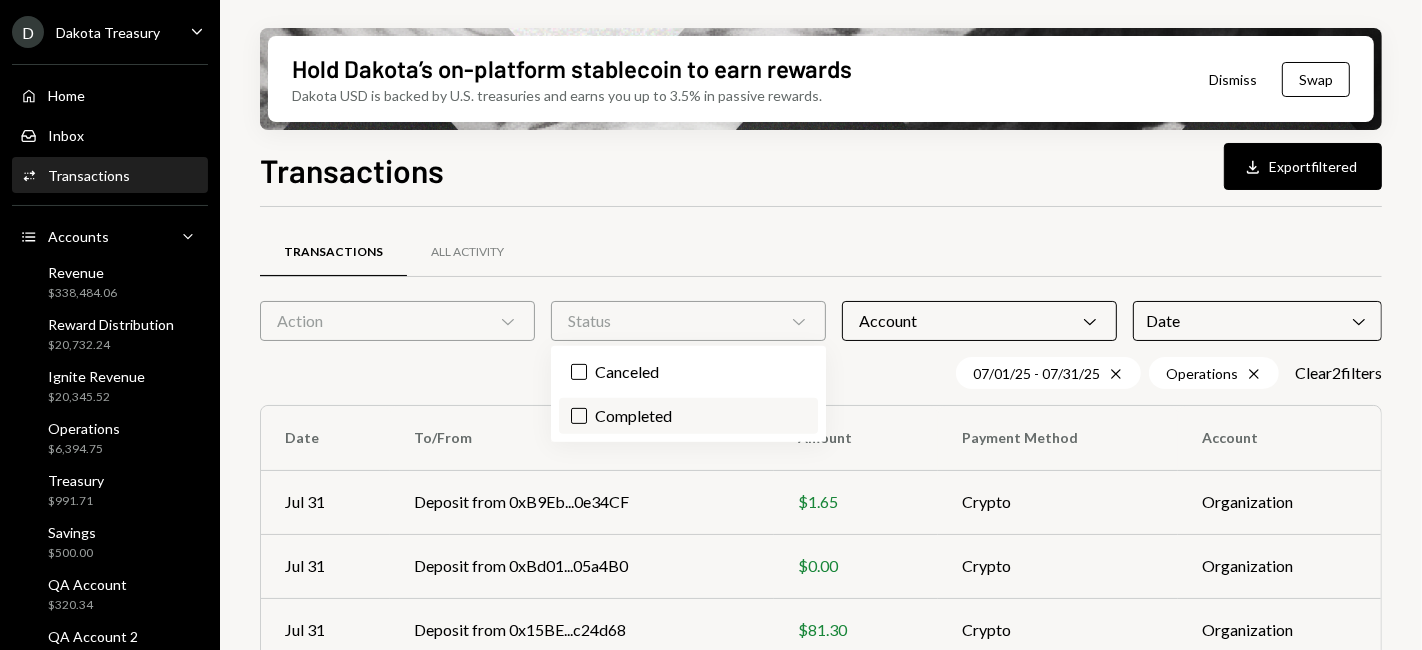 click on "Completed" at bounding box center [688, 416] 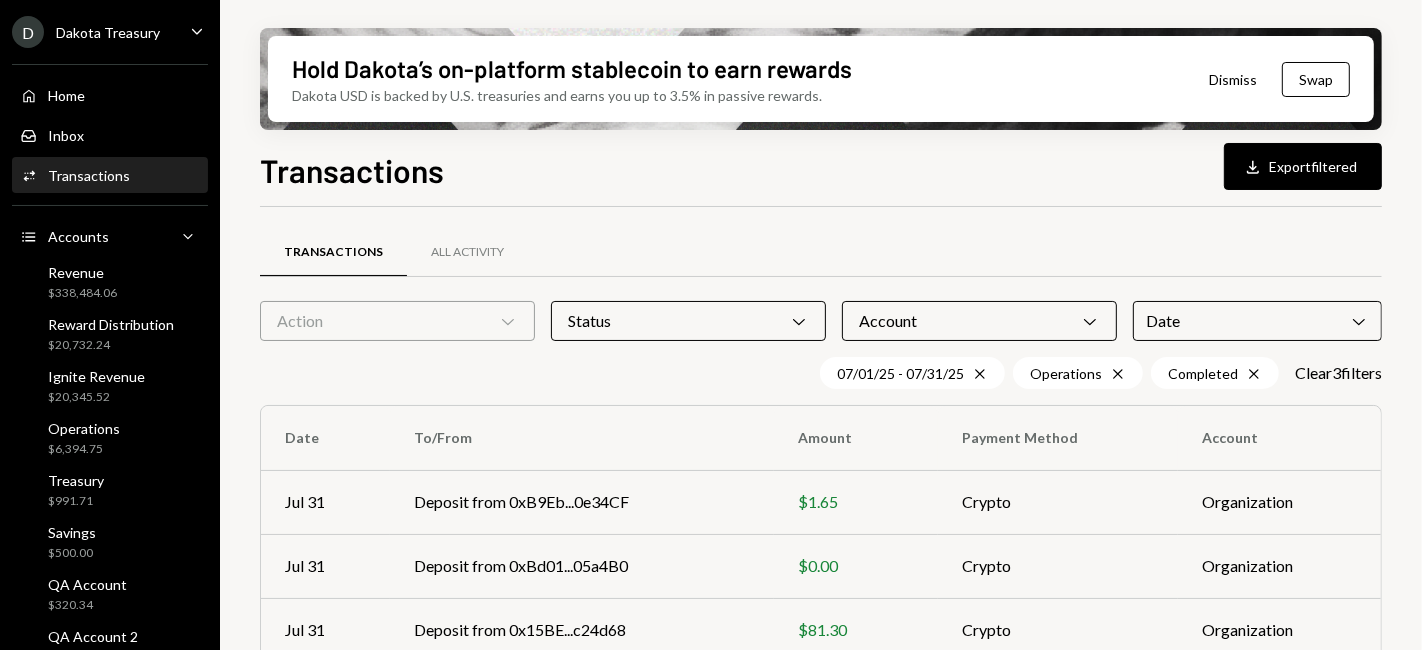 click on "Transactions Download Export  filtered" at bounding box center [821, 168] 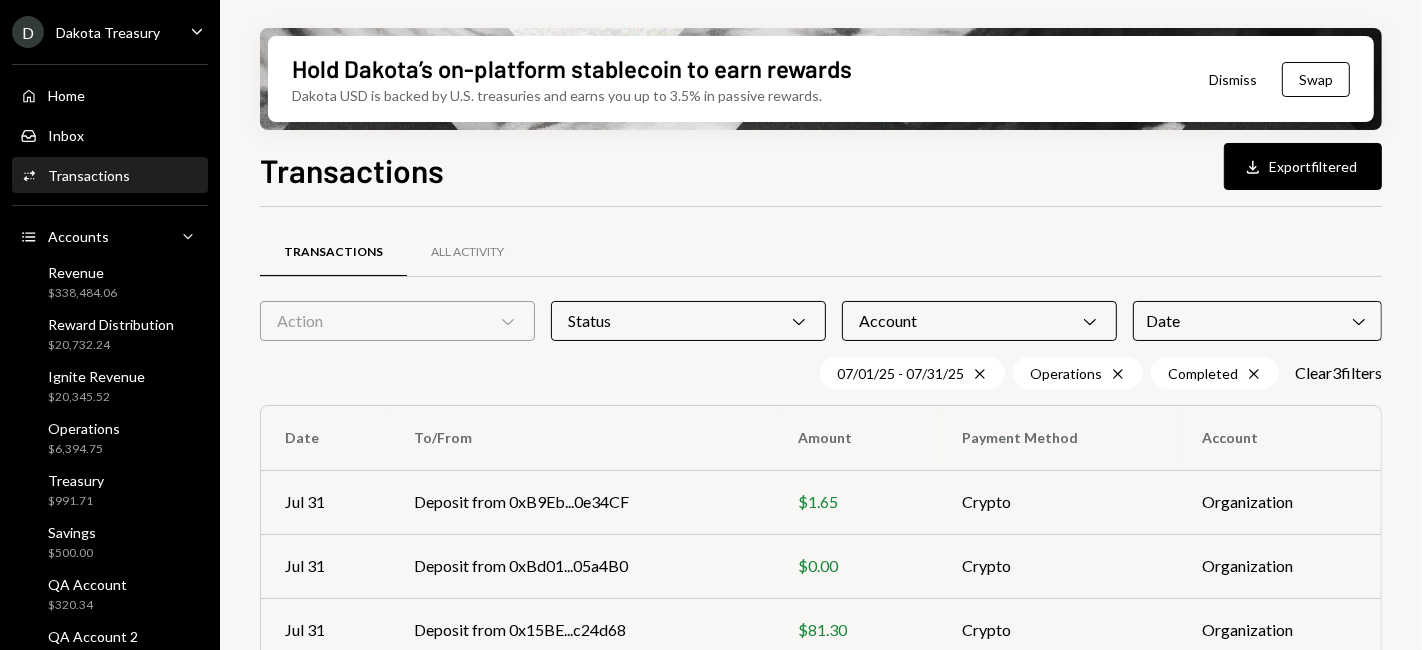 click on "Transactions All Activity Action Chevron Down Status Chevron Down Account Chevron Down Date Chevron Down [MM]/[DD]/[YY] - [MM]/[DD]/[YY] Cross Operations Cross Completed Cross Clear  3  filter s Date To/From Amount Payment Method Account [MONTH] [DD] Deposit from 0x[HEX] [CURRENCY] Crypto Organization [MONTH] [DD] Deposit from 0x[HEX] [CURRENCY] Crypto Organization [MONTH] [DD] Deposit from 0x[HEX] [CURRENCY] Crypto Organization [MONTH] [DD] Transfer to QA Account [CURRENCY] Crypto Operations [MONTH] [DD] Withdraw to 0x[HEX] [CURRENCY] Crypto Operations [MONTH] [DD] Transfer to QA Account [CURRENCY] Crypto Operations [MONTH] [DD] Deposit from 0x[HEX] [CURRENCY] Crypto Organization [MONTH] [DD] Deposit from 0x[HEX] [CURRENCY] Crypto Organization [MONTH] [DD] Deposit from 0x[HEX] [CURRENCY] Crypto Organization [MONTH] [DD] Deposit from 0x[HEX] [CURRENCY] Crypto Organization Page 1 of 4 Double Arrow Left Chevron Left Chevron Right Double Arrow Right" at bounding box center [821, 700] 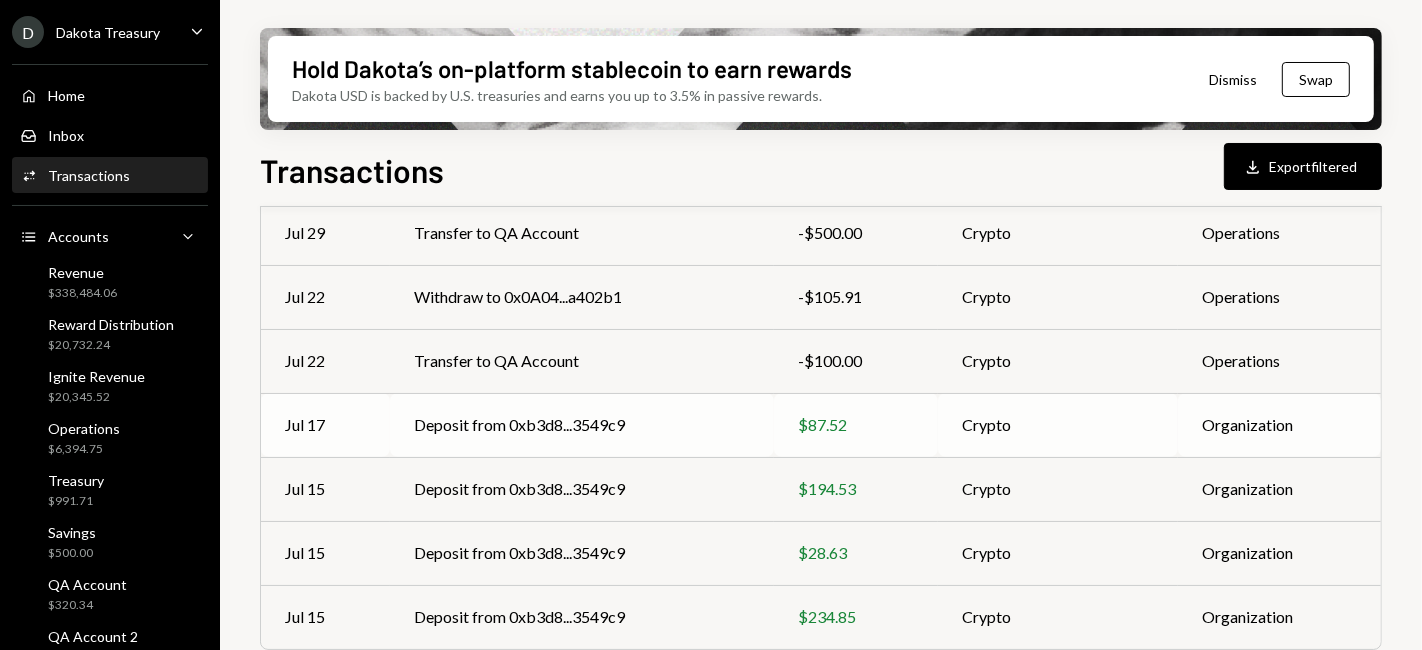 scroll, scrollTop: 520, scrollLeft: 0, axis: vertical 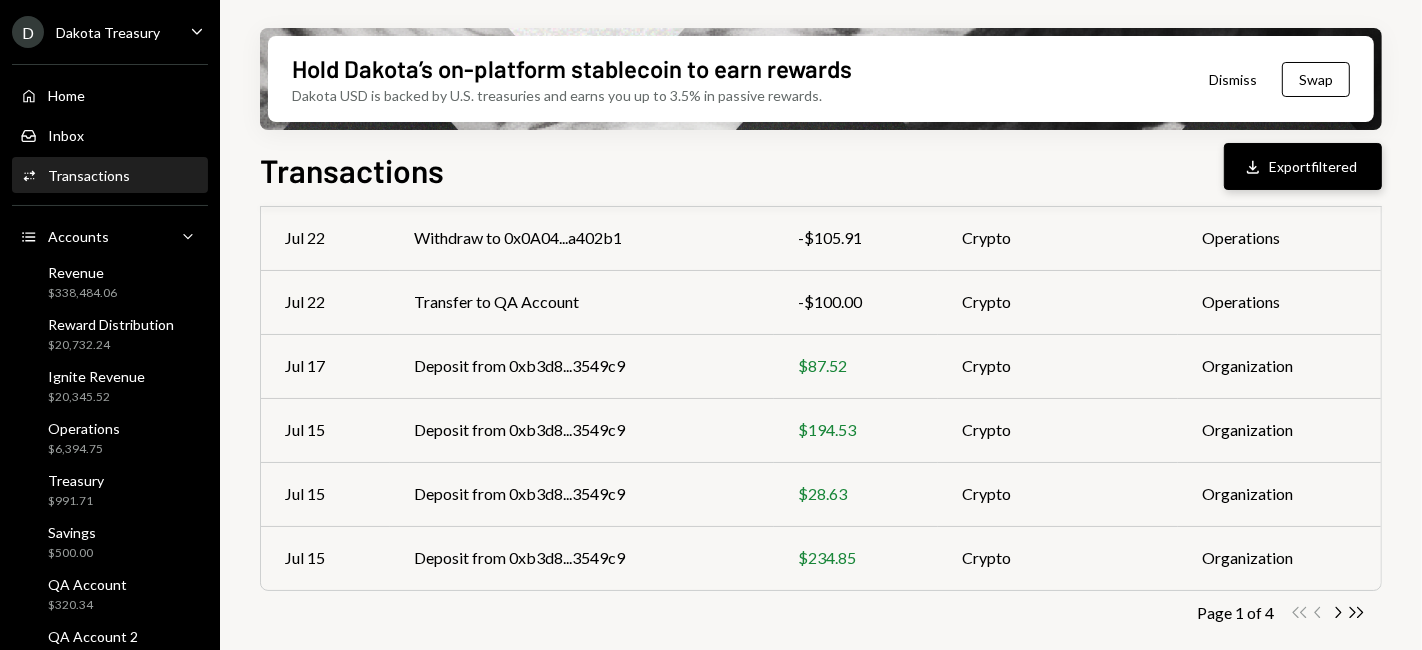 click on "Download Export  filtered" at bounding box center (1303, 166) 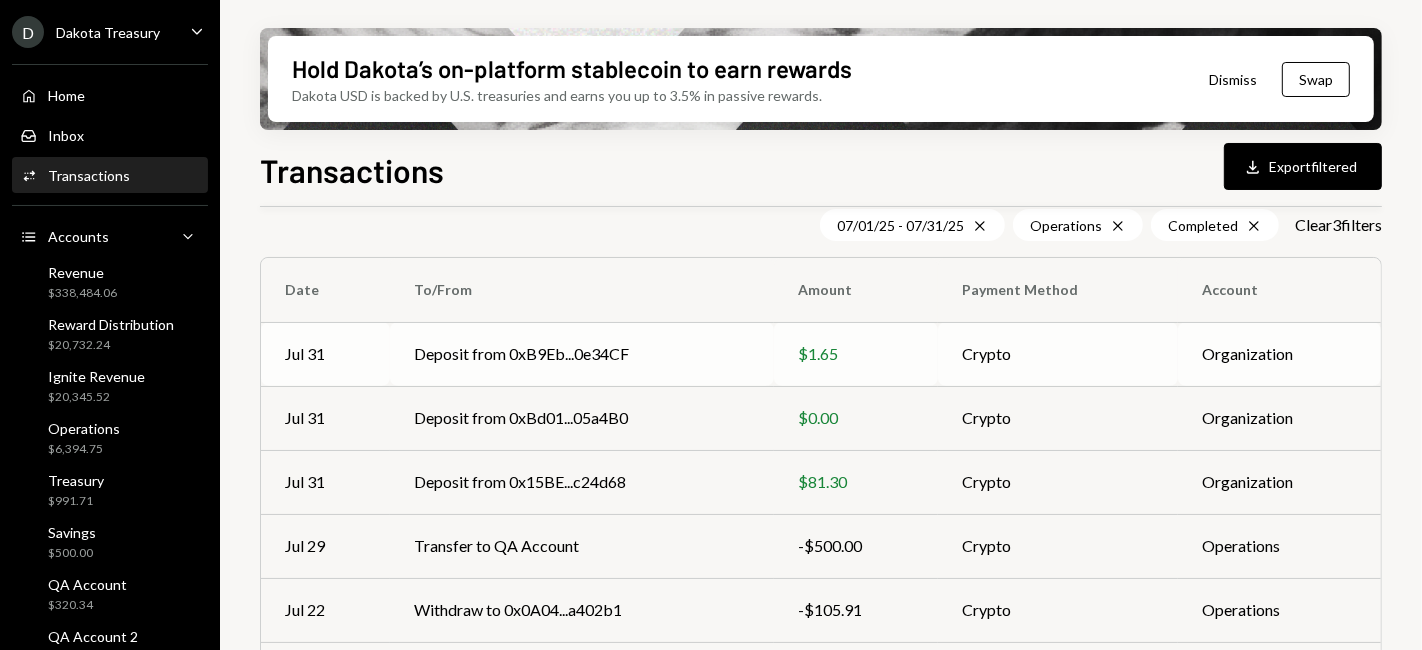 scroll, scrollTop: 0, scrollLeft: 0, axis: both 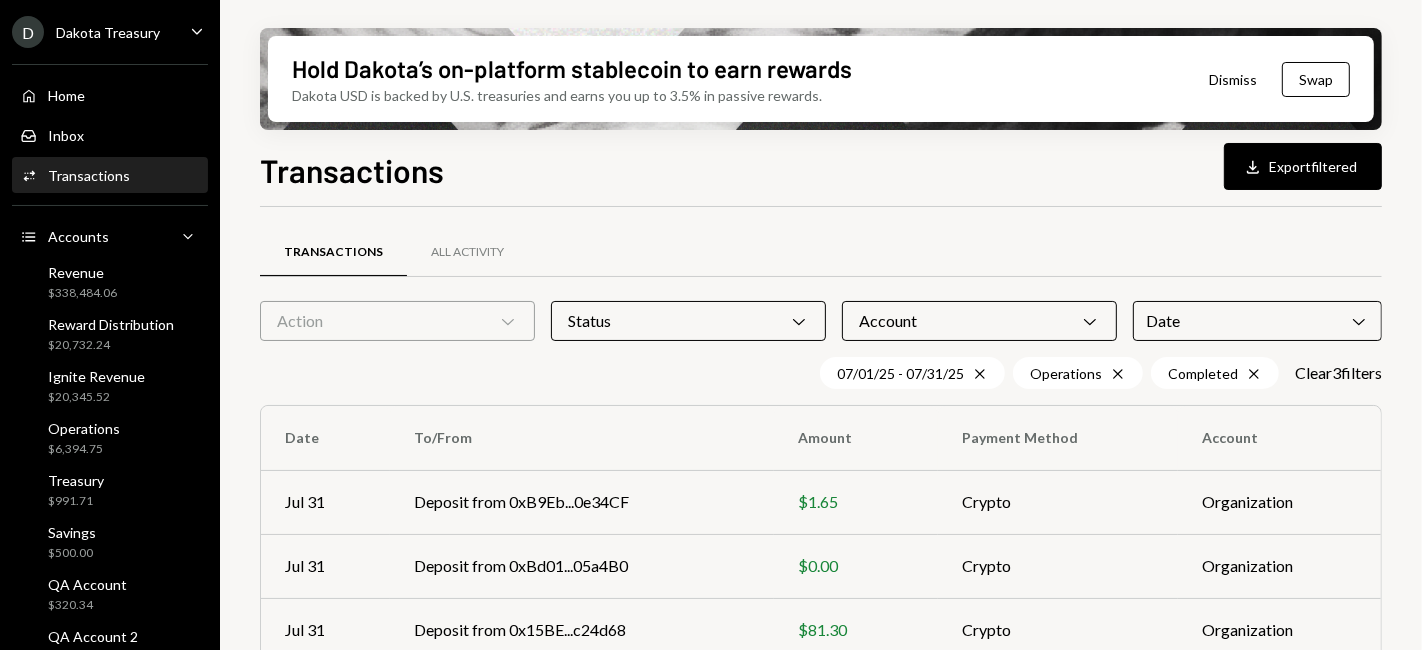 click on "Dakota Treasury" at bounding box center (108, 32) 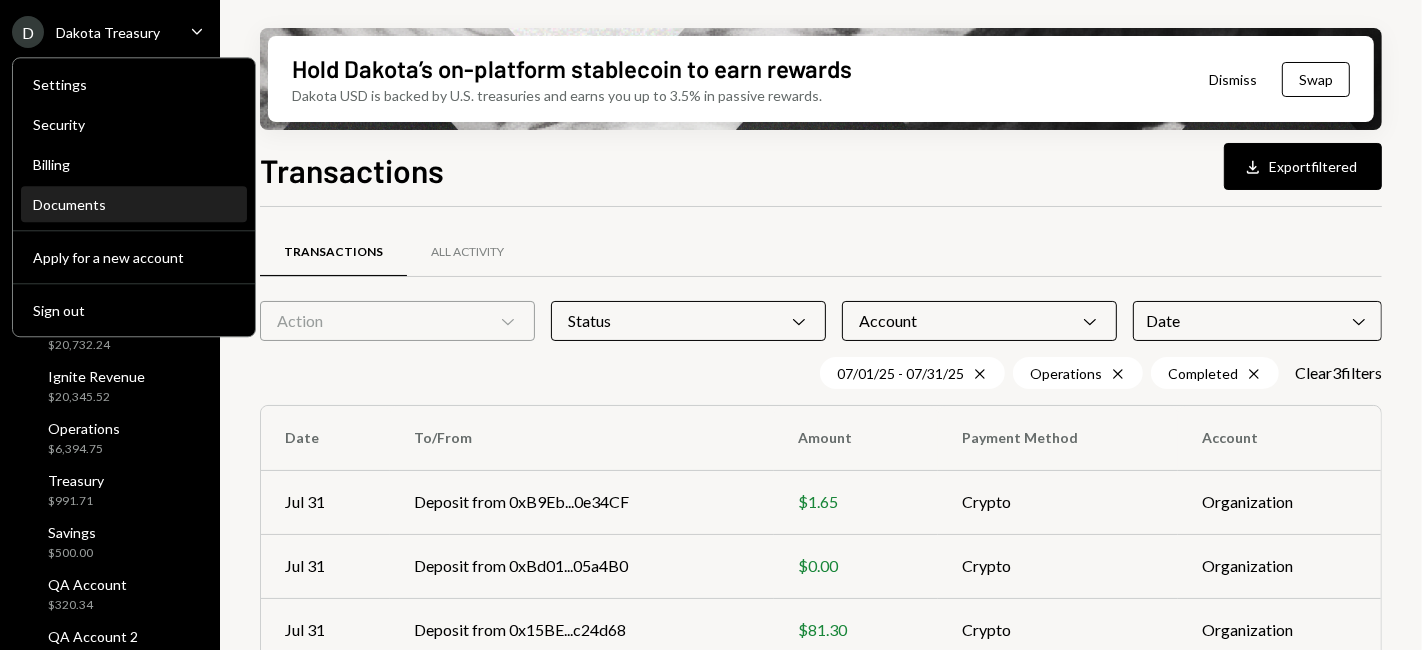 click on "Documents" at bounding box center [134, 204] 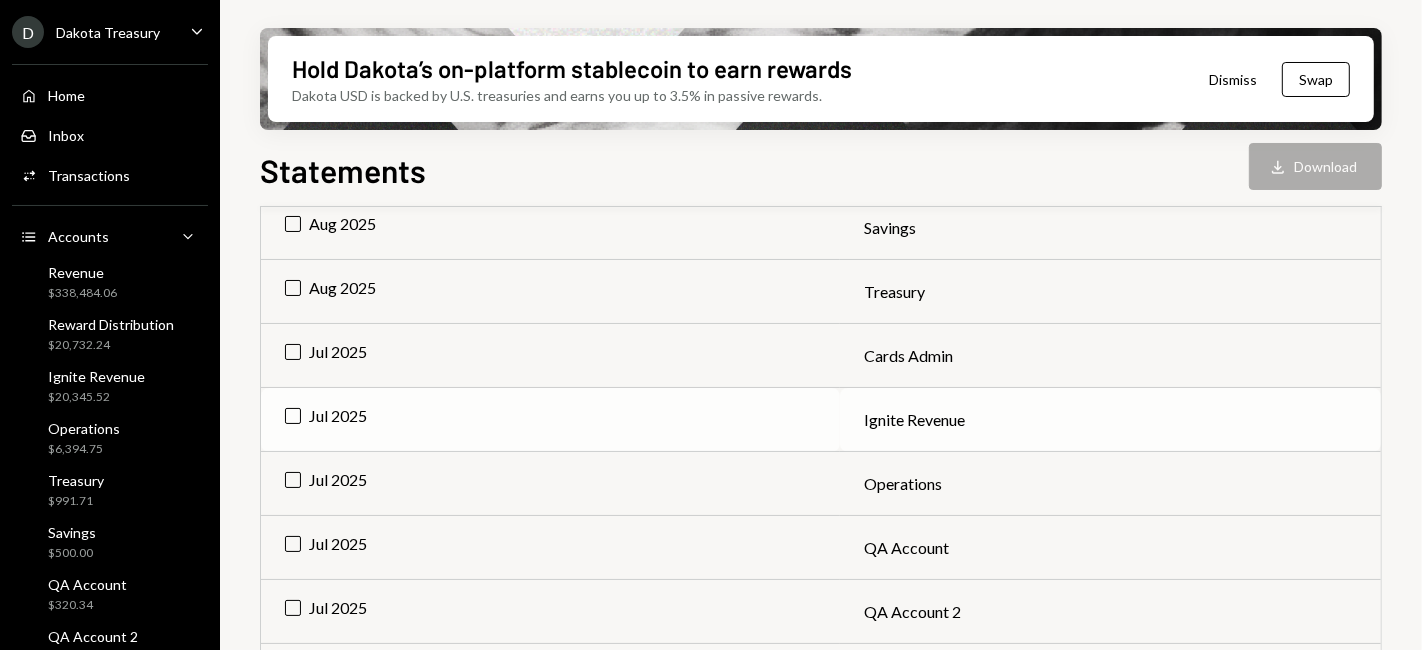 scroll, scrollTop: 888, scrollLeft: 0, axis: vertical 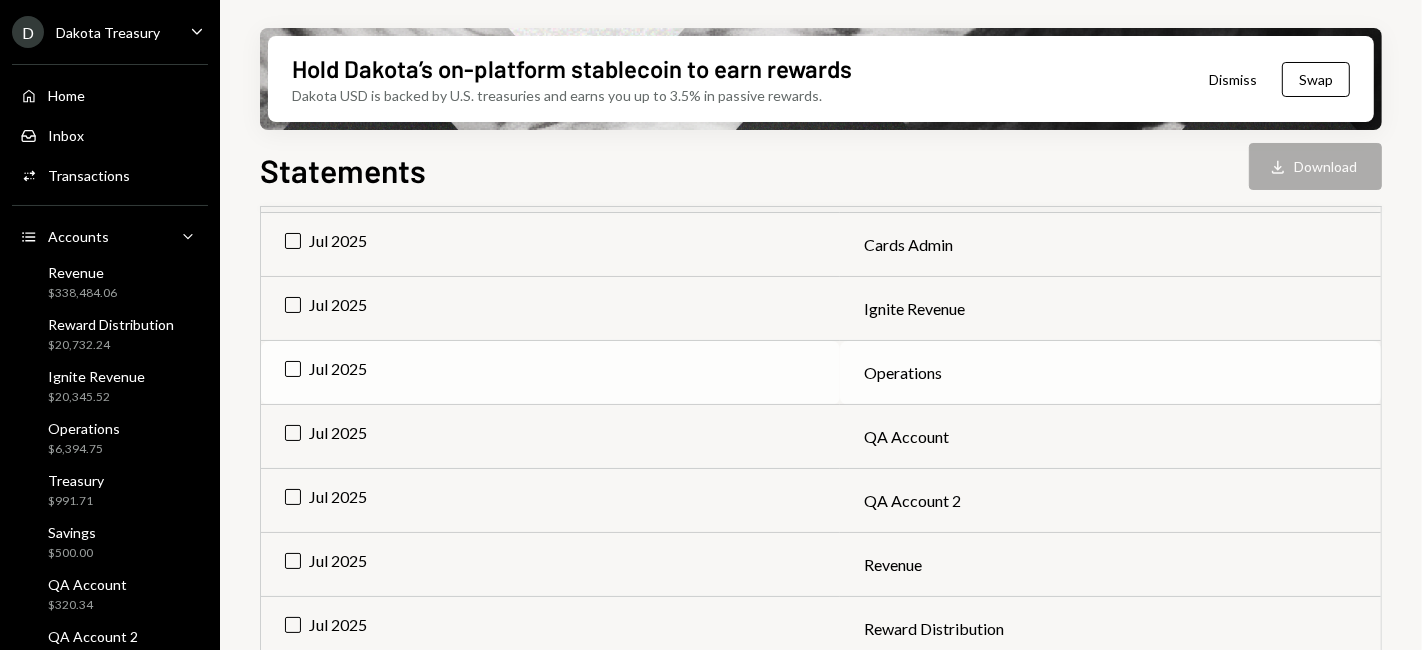 click on "Jul 2025" at bounding box center (550, 373) 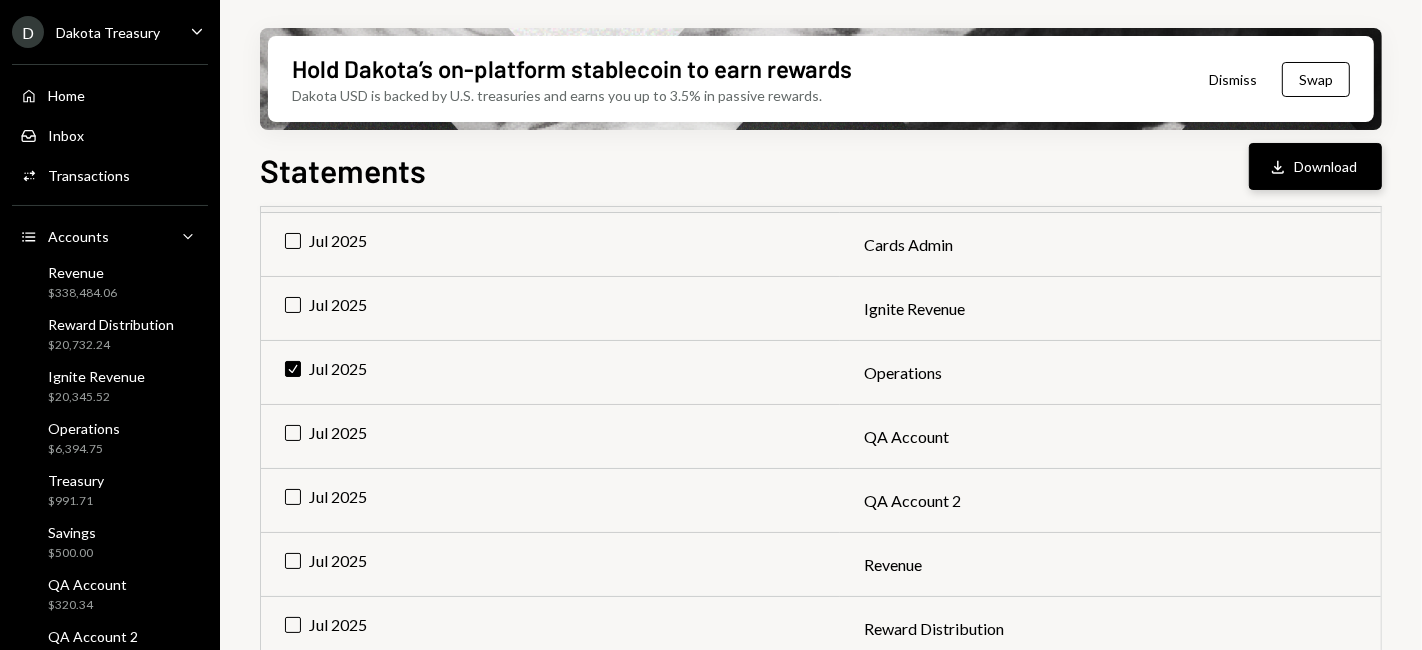 click on "Download Download" at bounding box center [1315, 166] 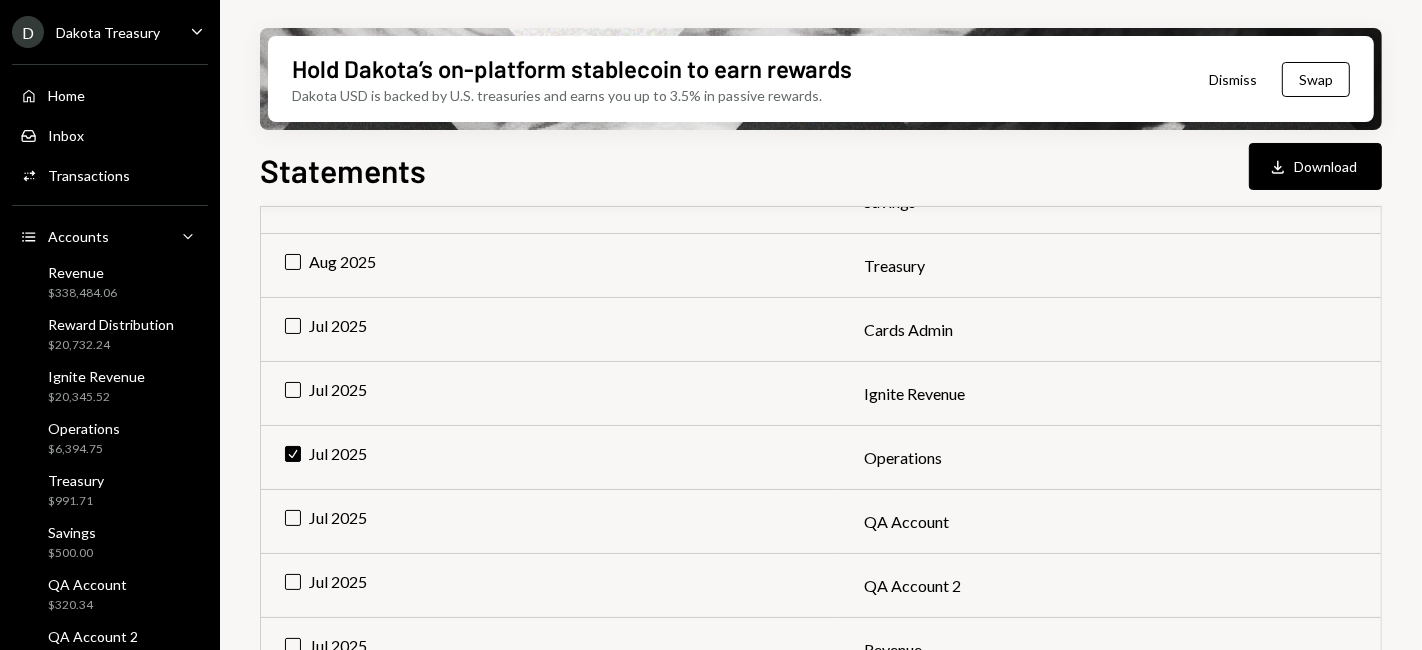 scroll, scrollTop: 777, scrollLeft: 0, axis: vertical 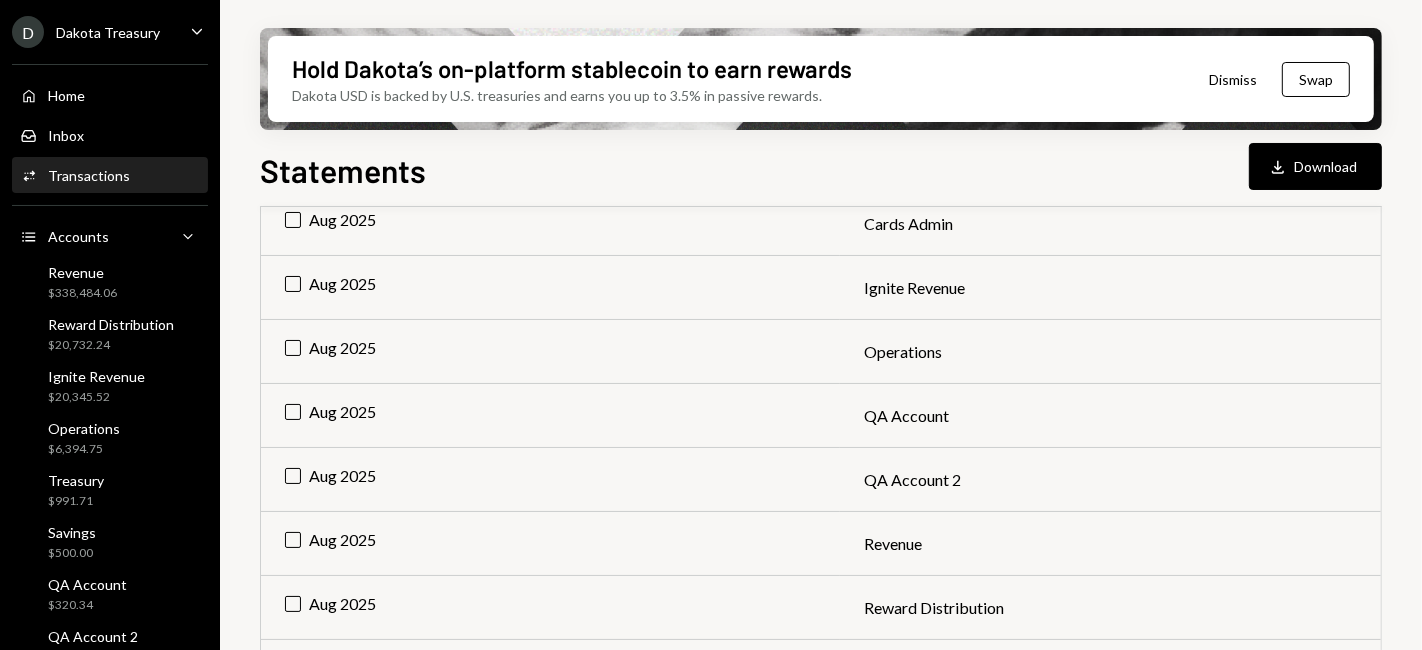 click on "Activities Transactions" at bounding box center (110, 176) 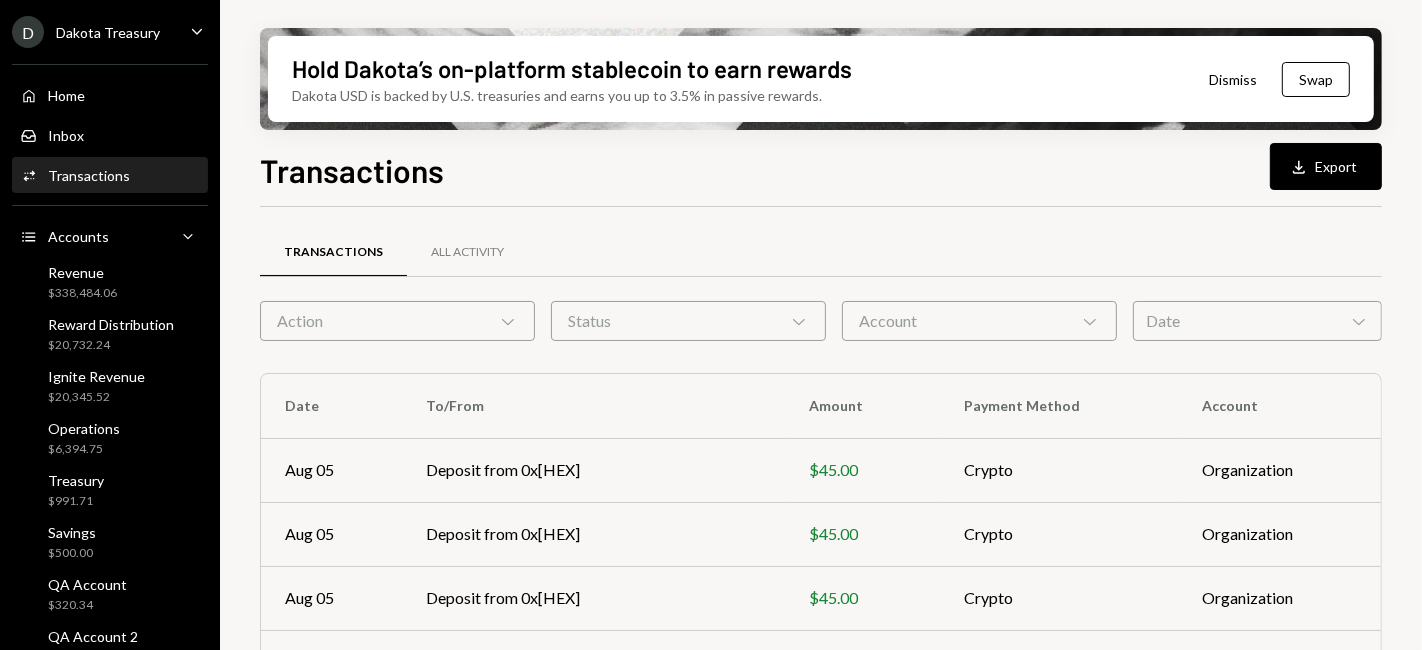 click on "Date Chevron Down" at bounding box center (1257, 321) 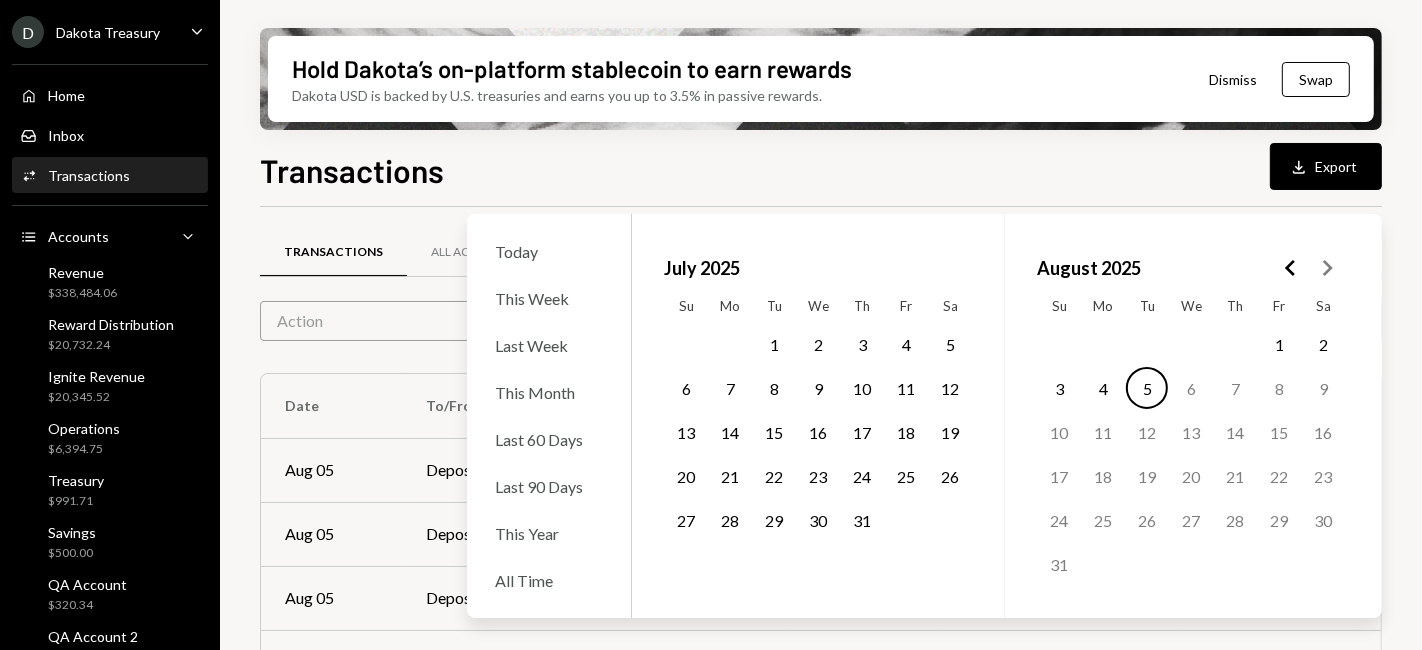 click on "1" at bounding box center (774, 344) 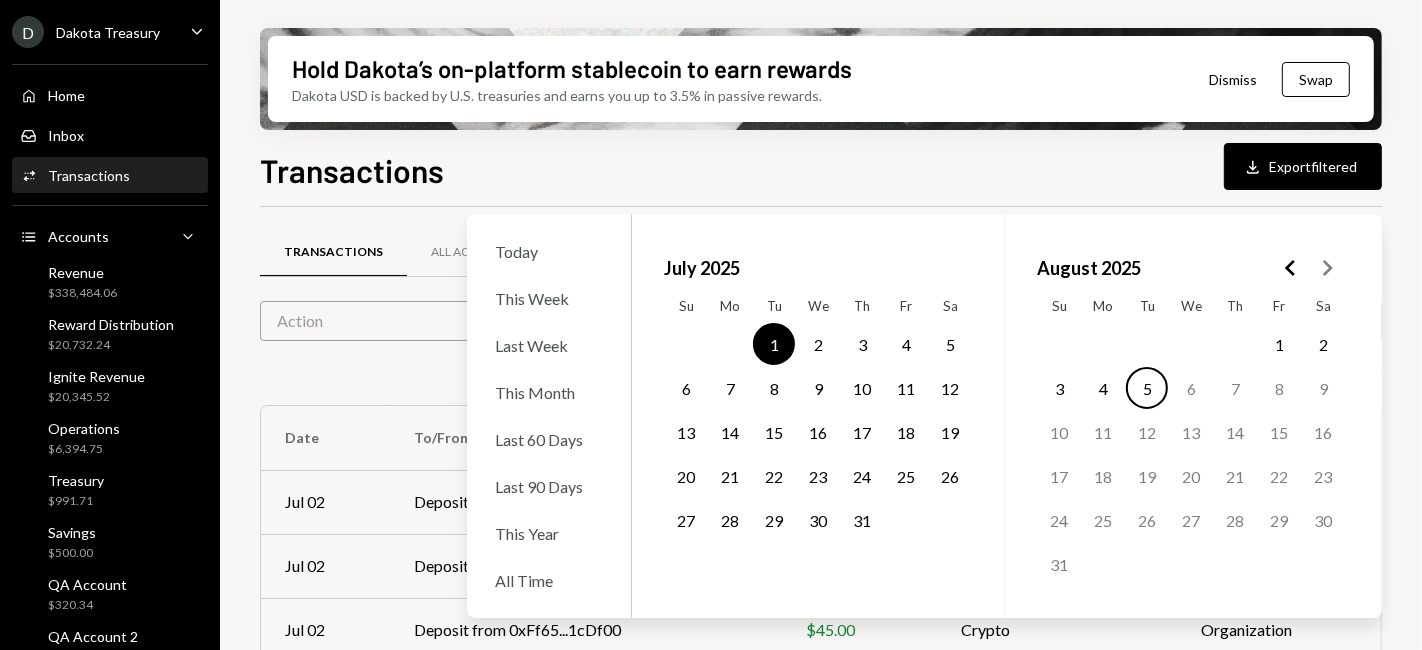 click on "31" at bounding box center [862, 520] 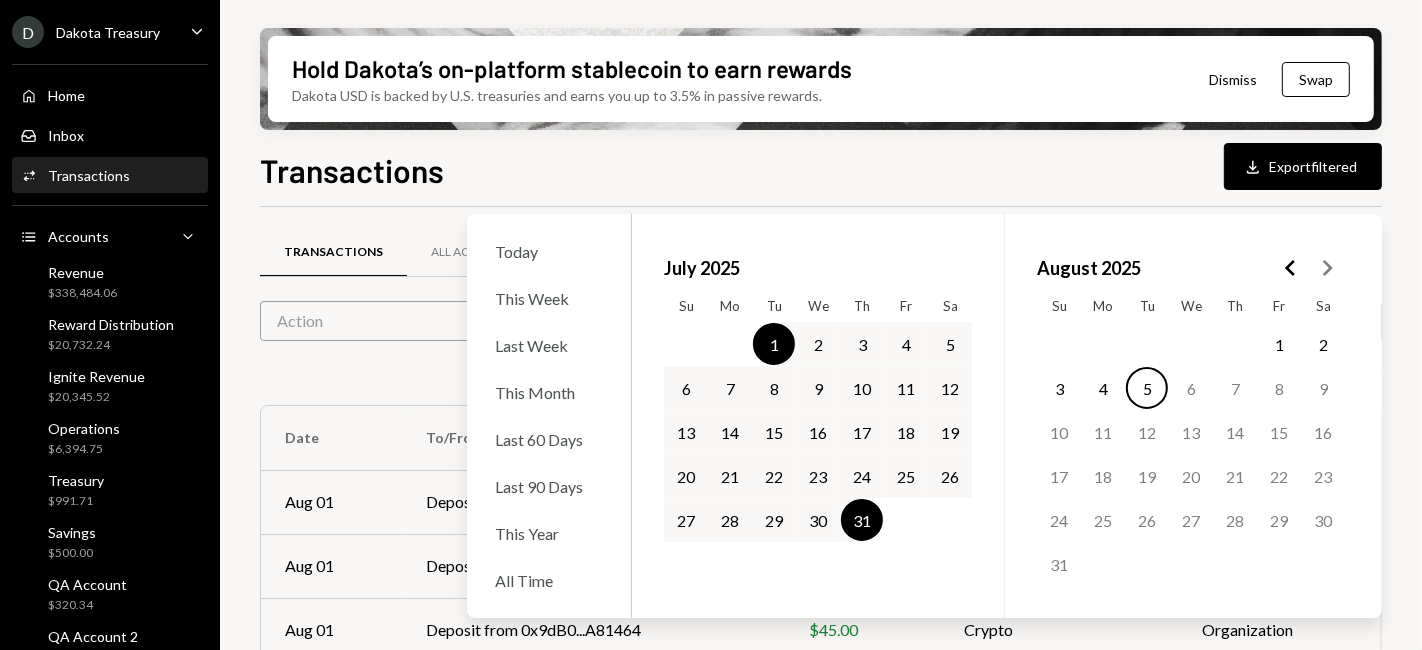 click on "Transactions Download Export  filtered" at bounding box center [821, 168] 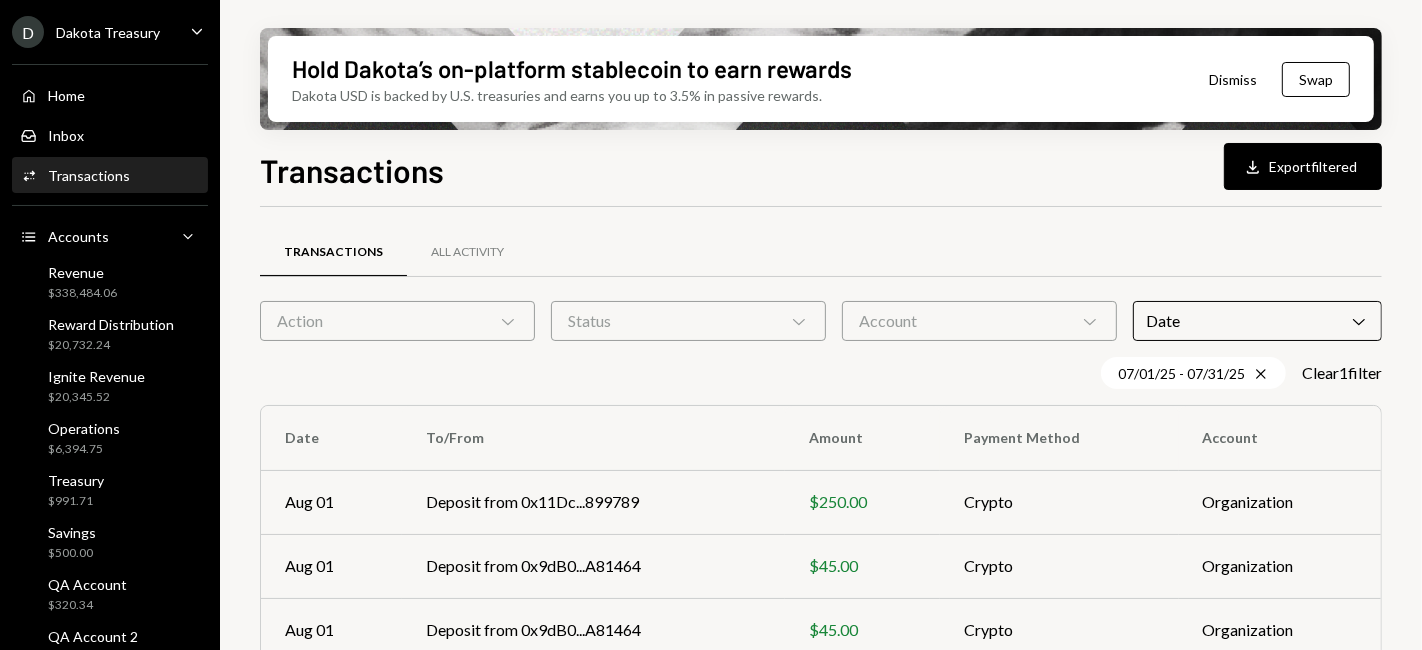 click on "Account Chevron Down" at bounding box center (979, 321) 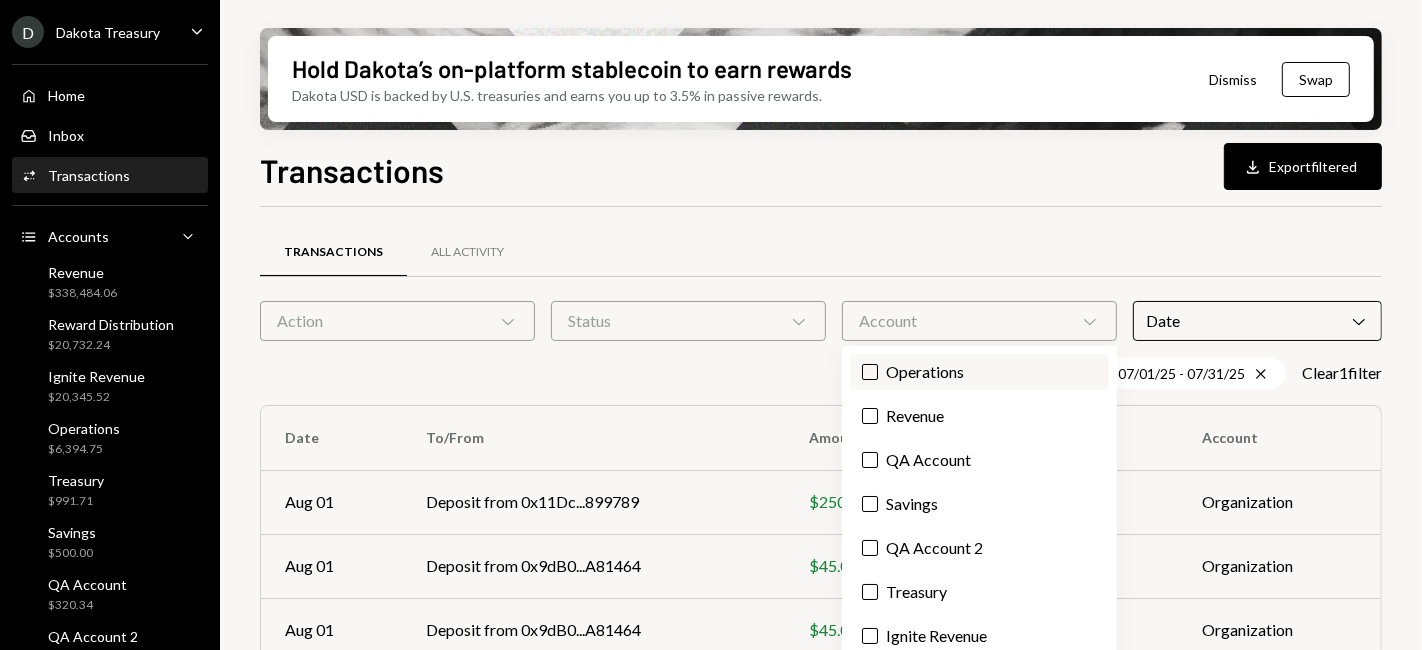 click on "Operations" at bounding box center (979, 372) 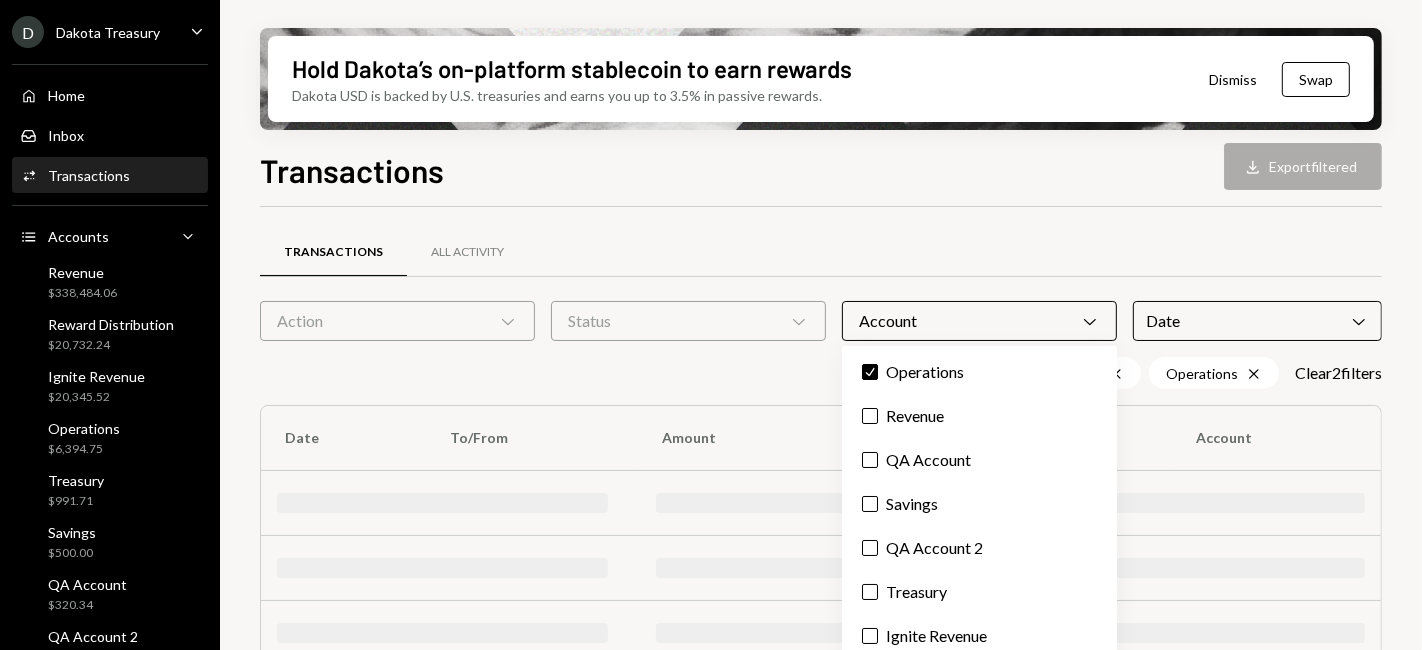 click on "Transactions All Activity Action Chevron Down Status Chevron Down Account Chevron Down Date Chevron Down [MM]/[DD]/[YY] - [MM]/[DD]/[YY] Cross Operations Cross Clear  2  filter s Date To/From Amount Payment Method Account" at bounding box center (821, 521) 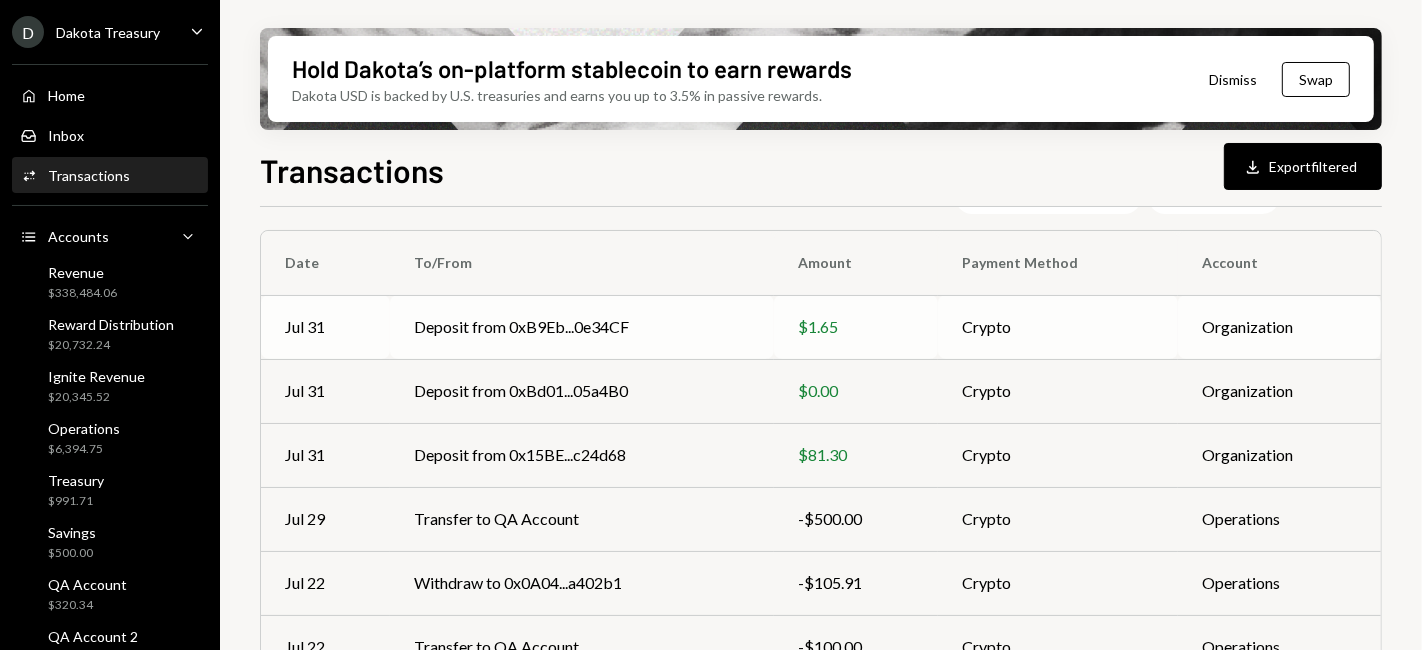 scroll, scrollTop: 0, scrollLeft: 0, axis: both 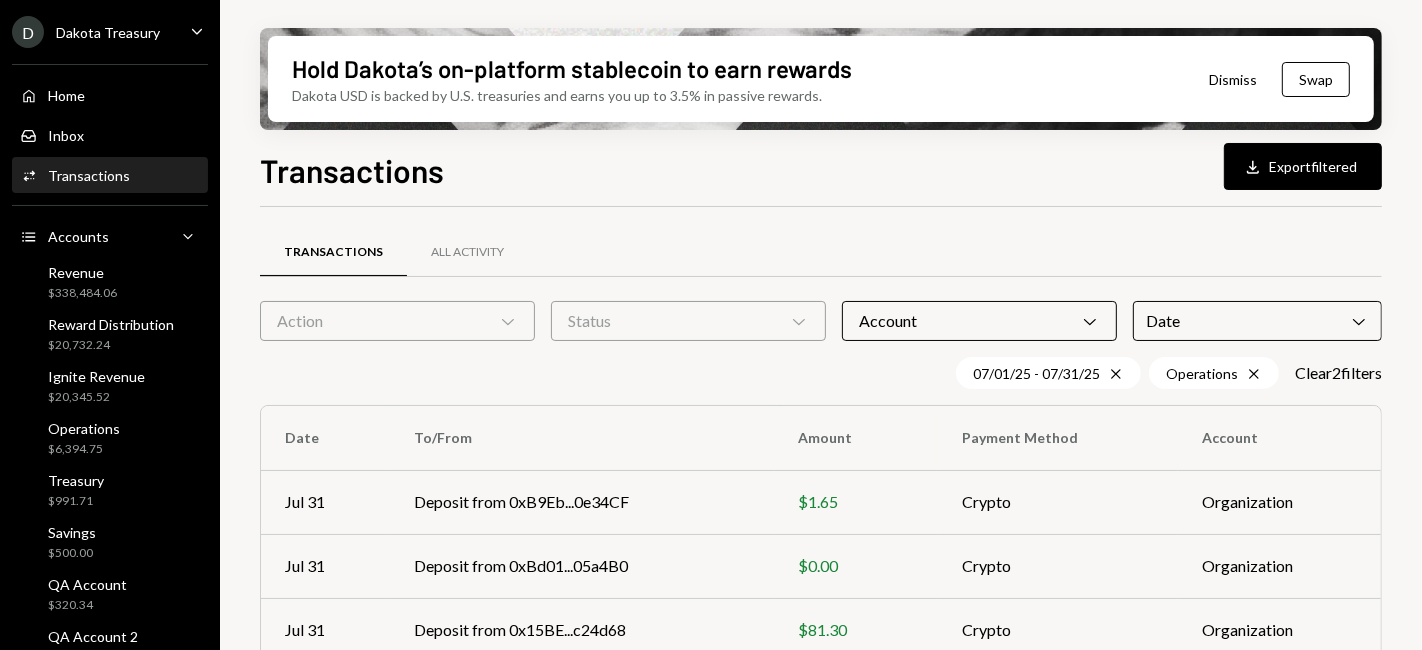 click on "Action Chevron Down" at bounding box center (397, 321) 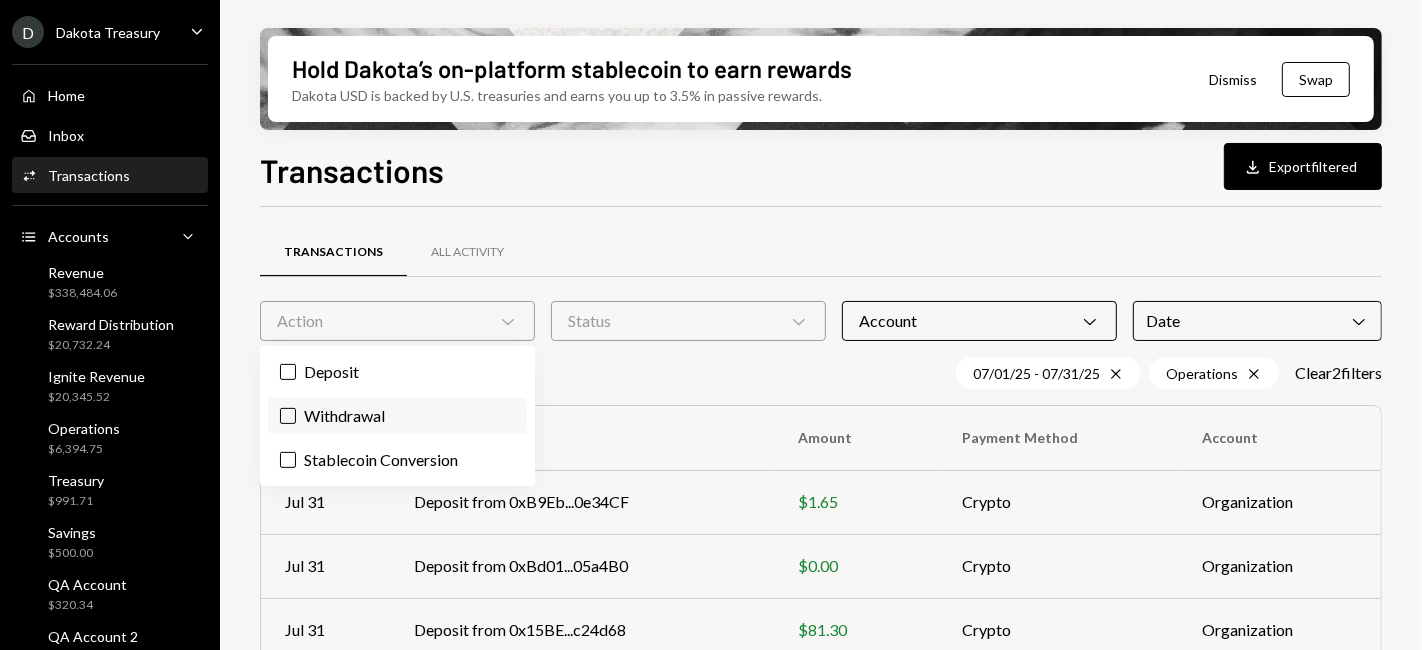 click on "Withdrawal" at bounding box center (397, 416) 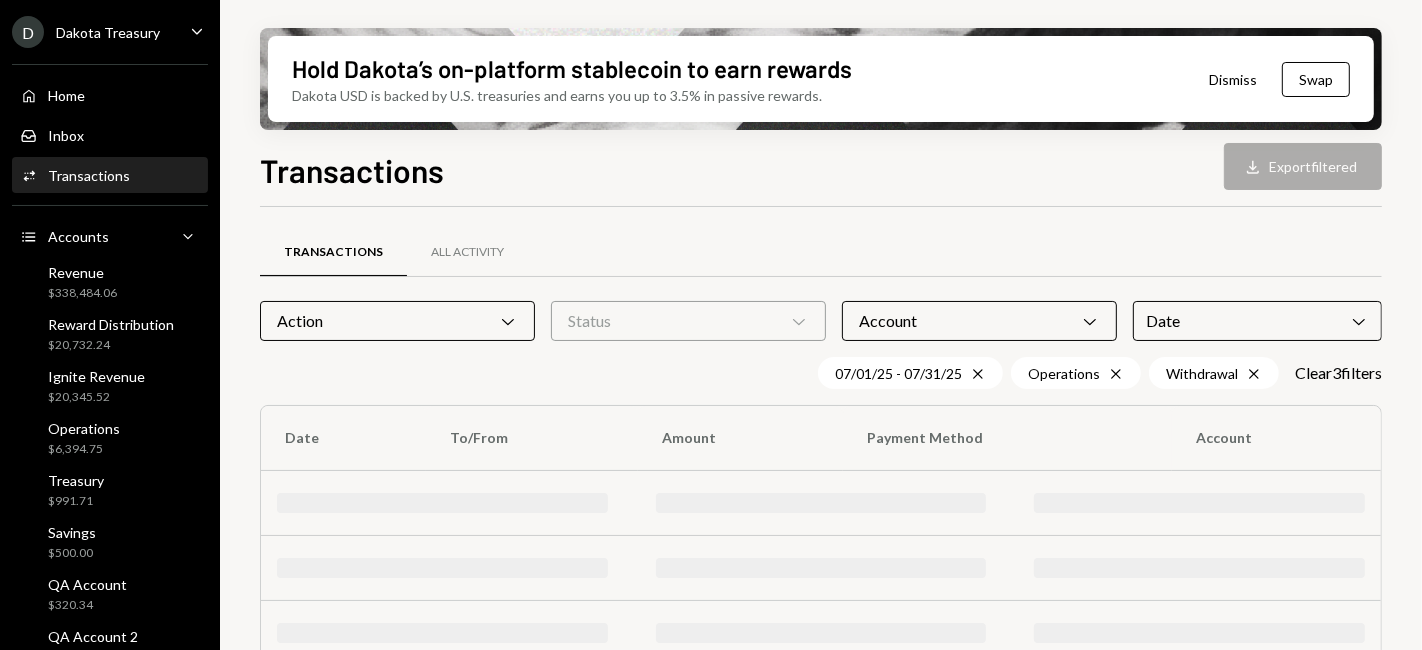 click on "Transactions Download Export  filtered Transactions All Activity Action Chevron Down Status Chevron Down Account Chevron Down Date Chevron Down [MM]/[DD]/[YY] - [MM]/[DD]/[YY] Cross Operations Cross Withdrawal Cross Clear  3  filter s Date To/From Amount Payment Method Account" at bounding box center (821, 457) 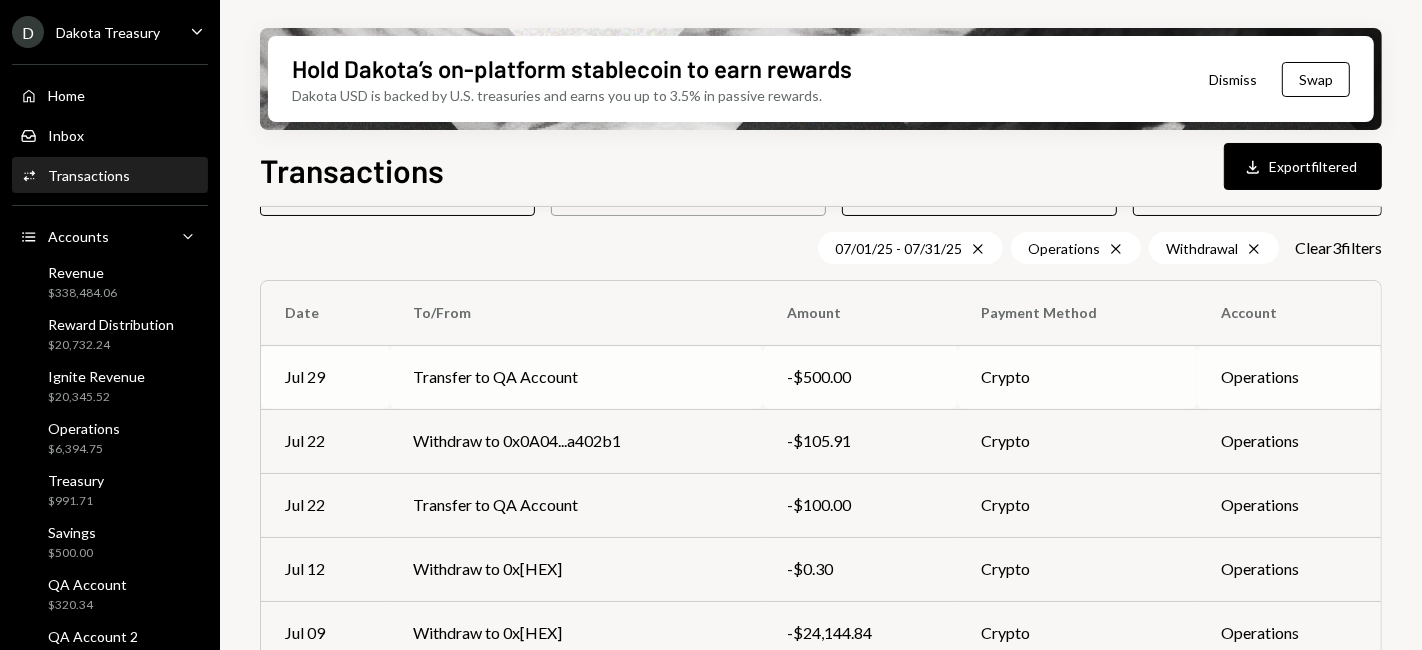scroll, scrollTop: 348, scrollLeft: 0, axis: vertical 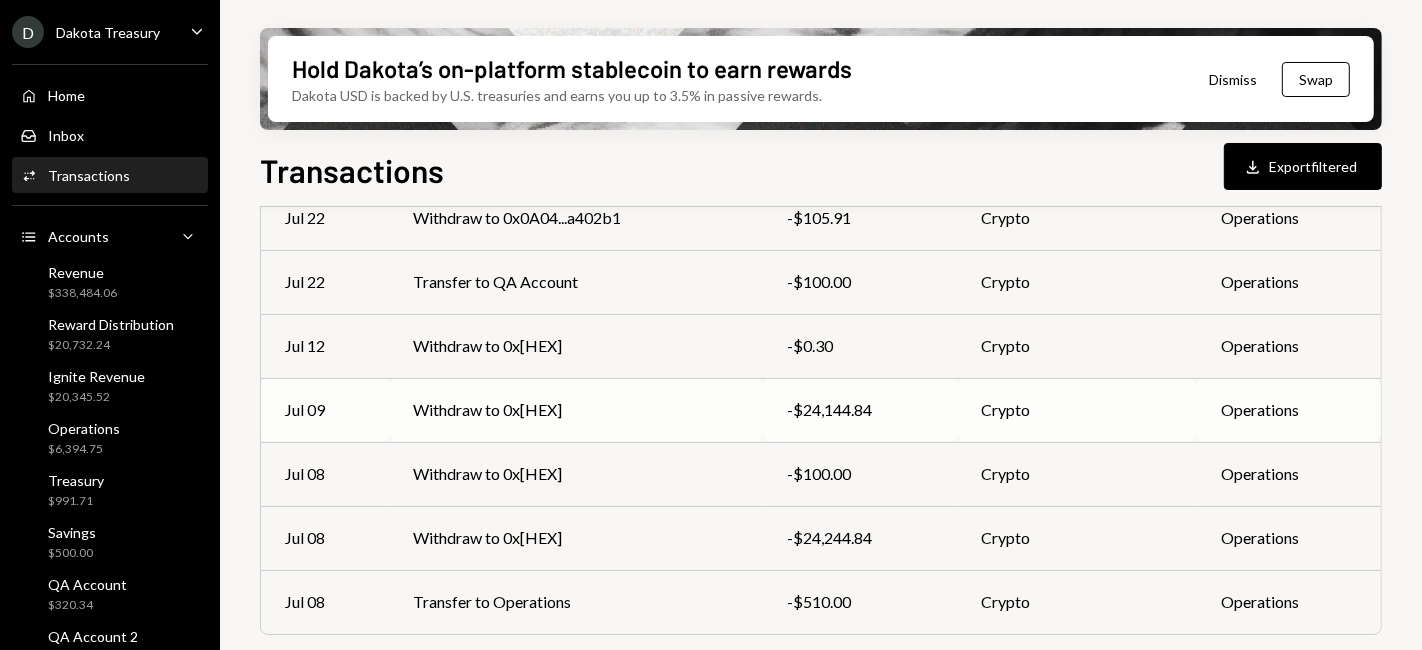 click on "Withdraw to 0x[HEX]" at bounding box center [577, 410] 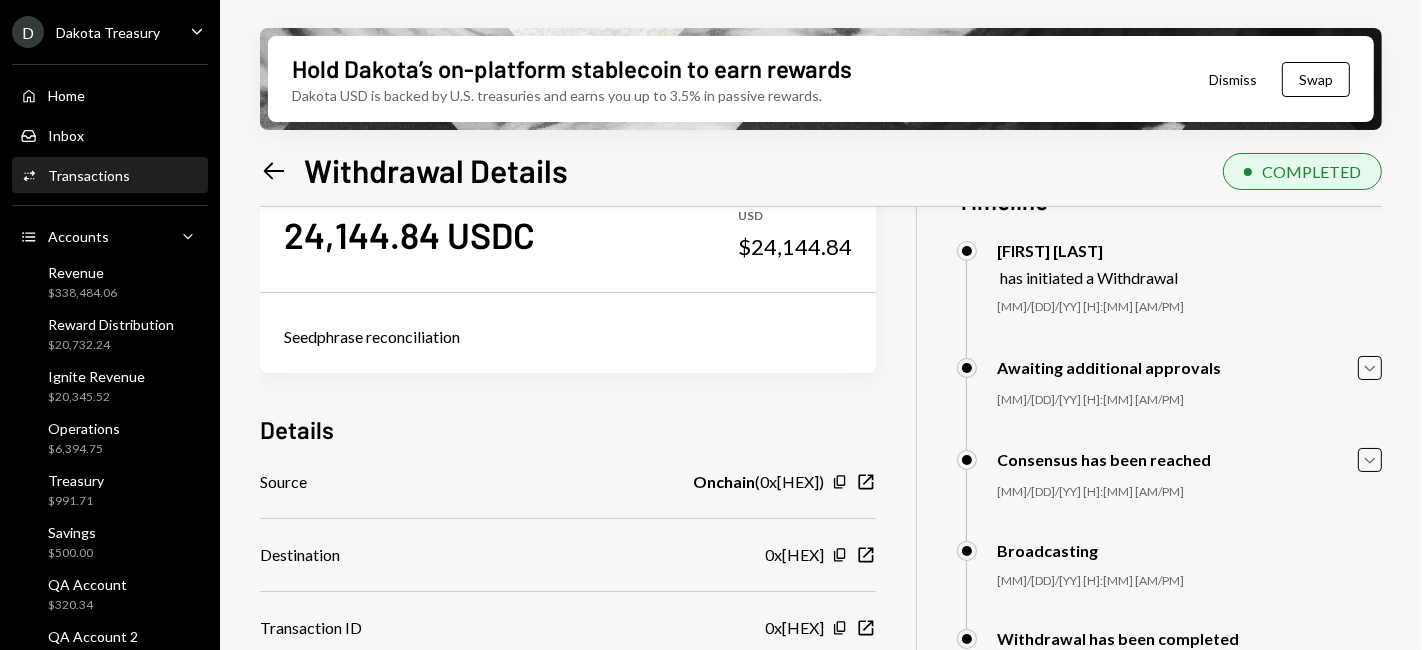 scroll, scrollTop: 111, scrollLeft: 0, axis: vertical 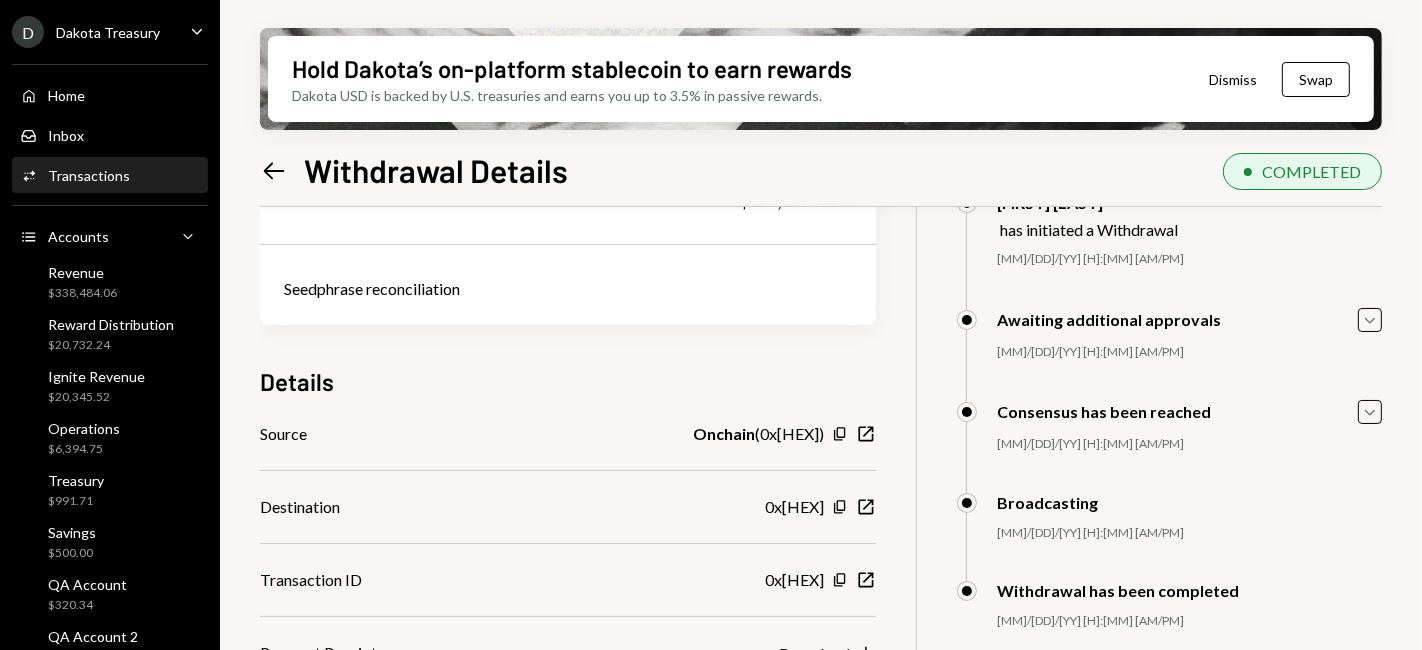 click on "Left Arrow" 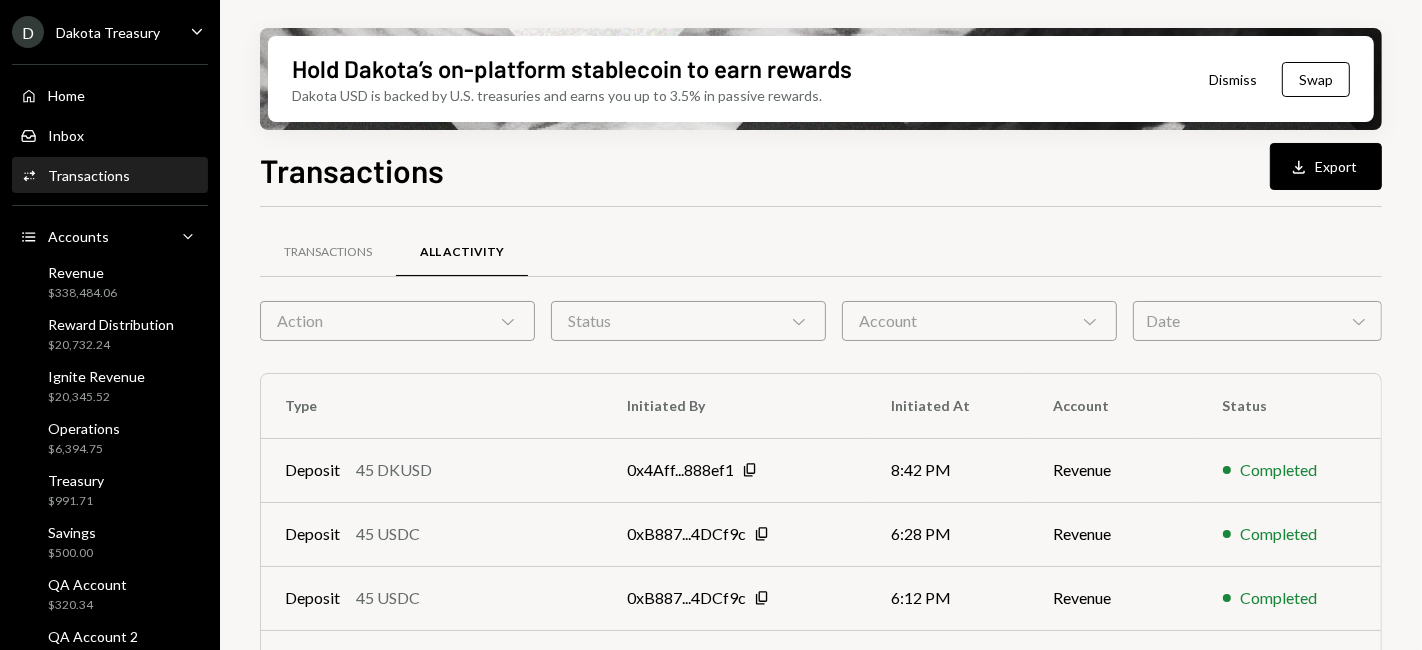 click on "Action Chevron Down" at bounding box center (397, 321) 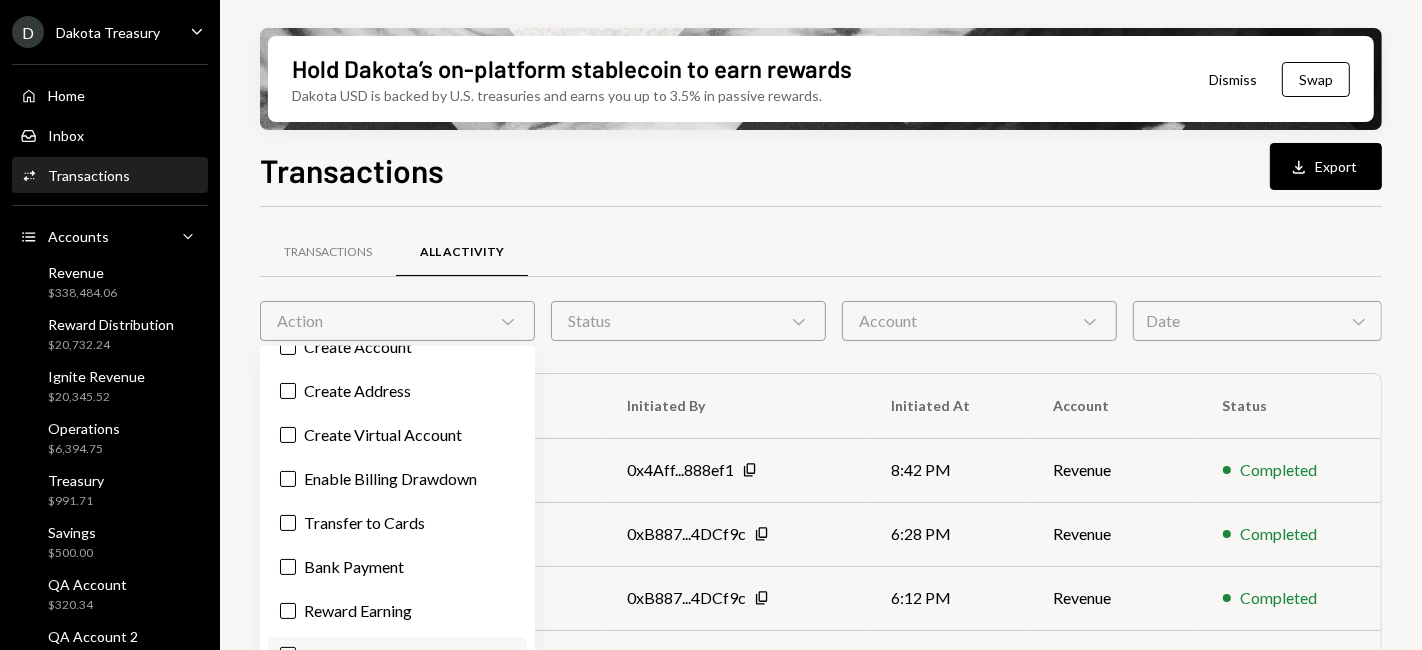 scroll, scrollTop: 511, scrollLeft: 0, axis: vertical 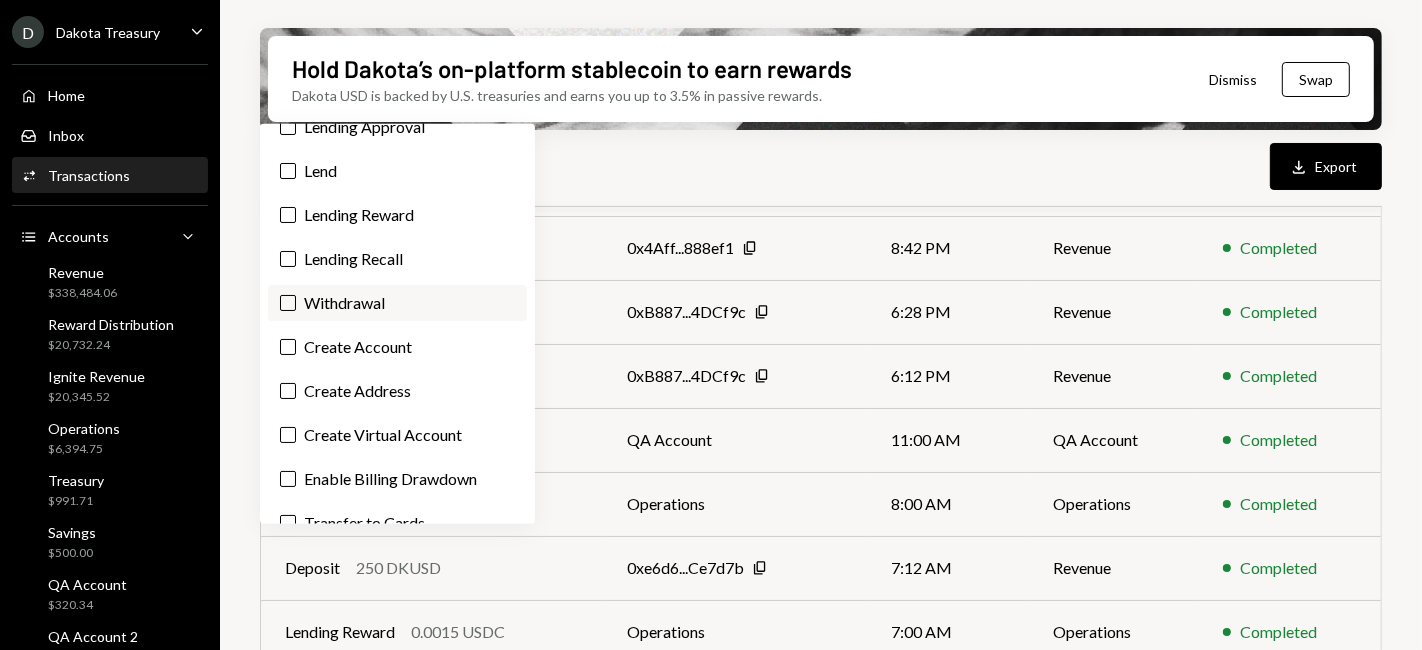 click on "Withdrawal" at bounding box center [397, 303] 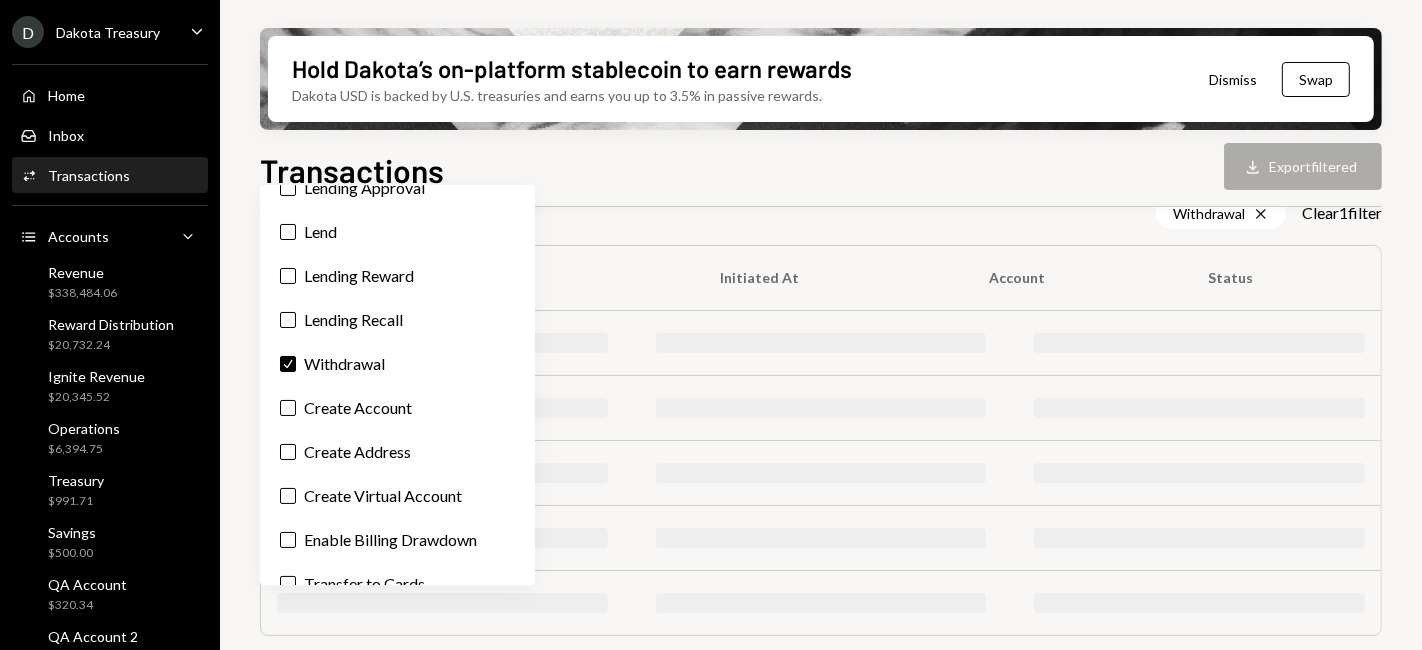 scroll, scrollTop: 0, scrollLeft: 0, axis: both 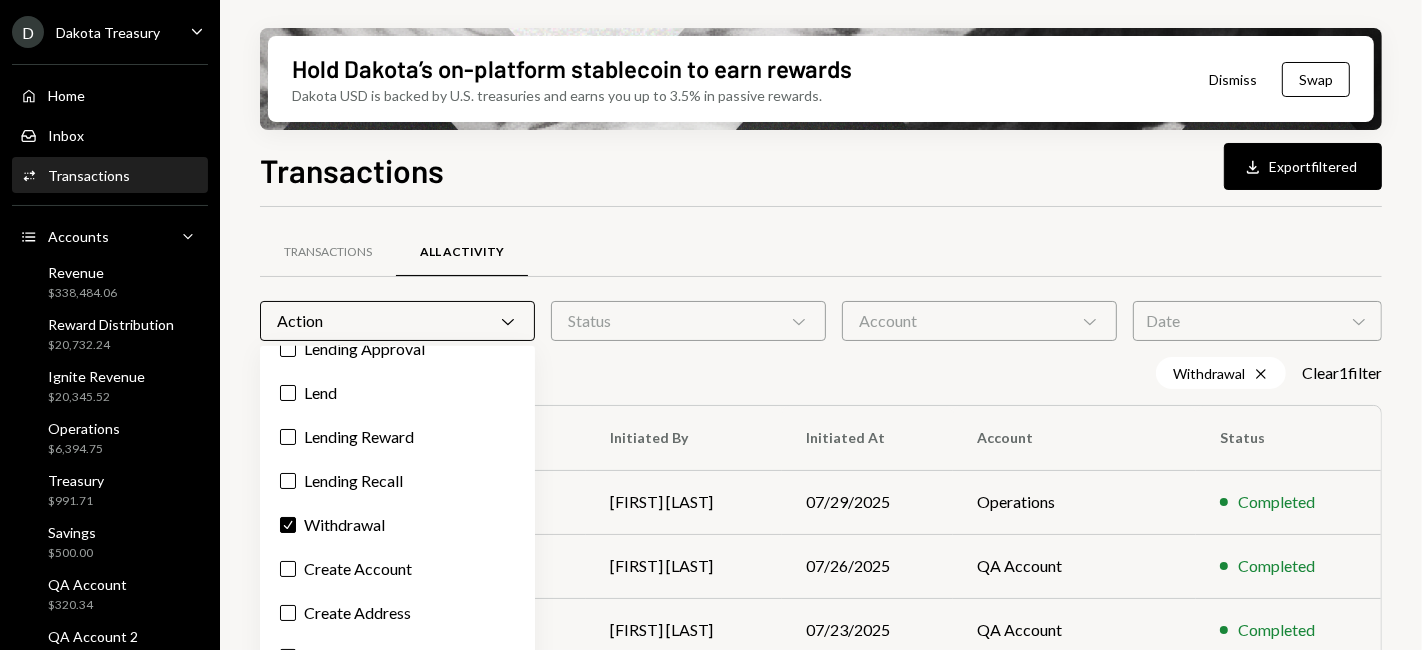 click on "Date Chevron Down" at bounding box center [1257, 321] 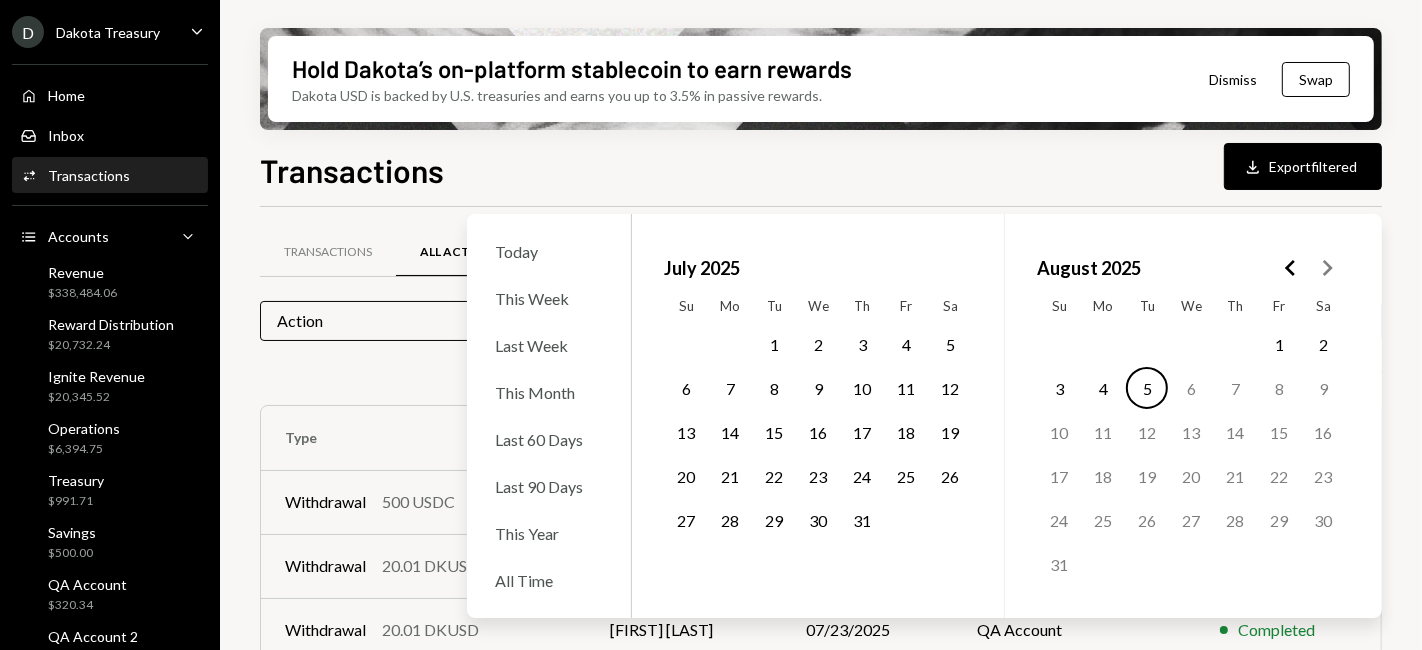 click on "1" at bounding box center (774, 344) 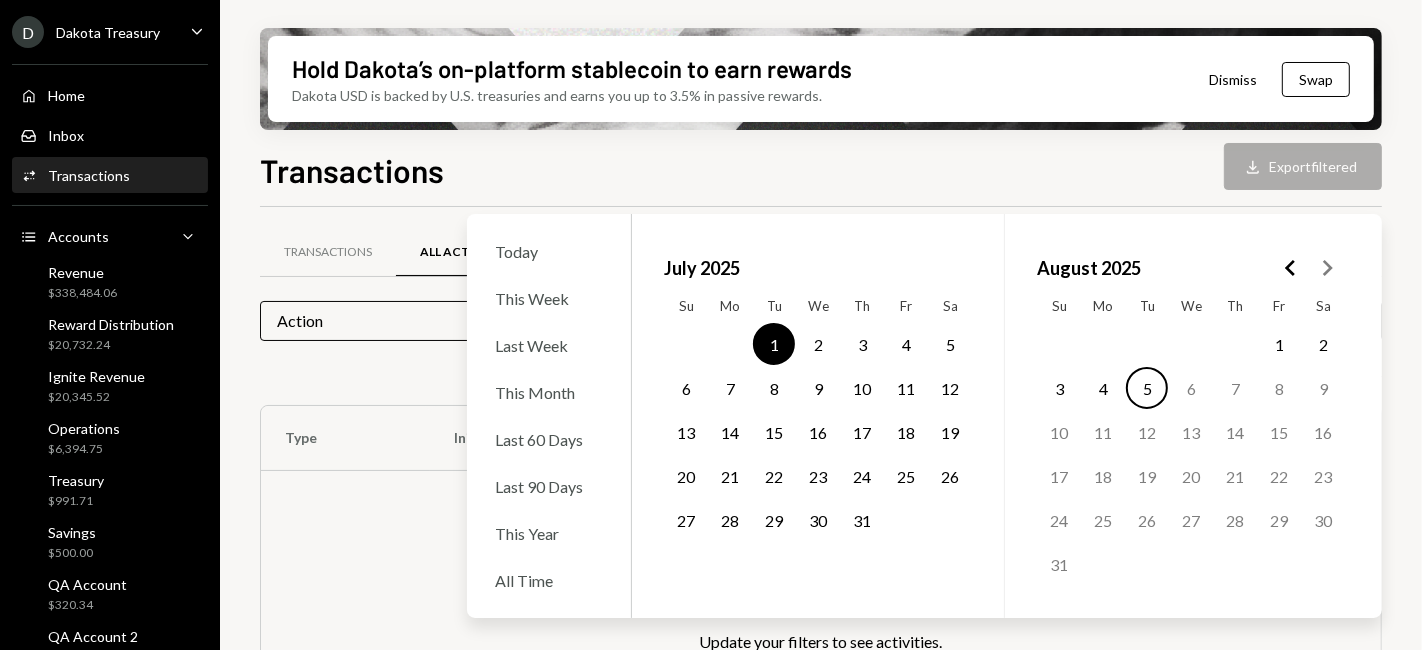 click on "31" at bounding box center [862, 520] 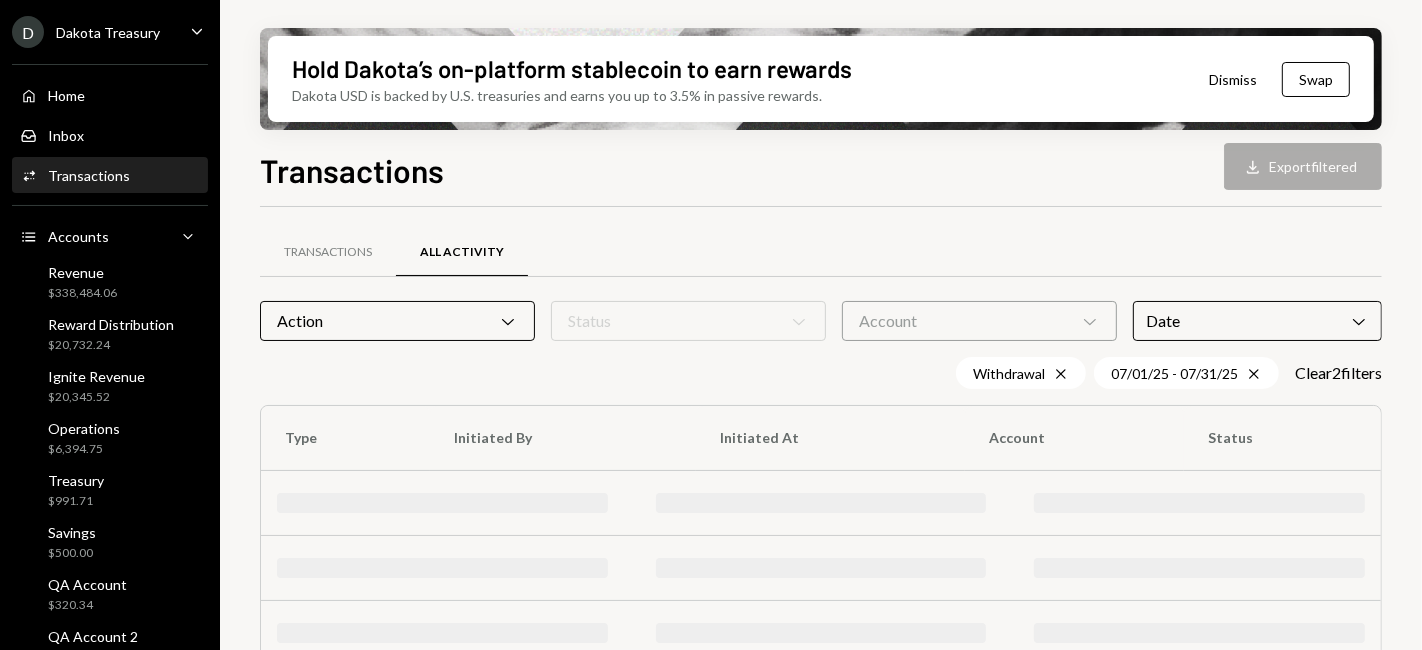 click on "Transactions Download Export  filtered" at bounding box center (821, 168) 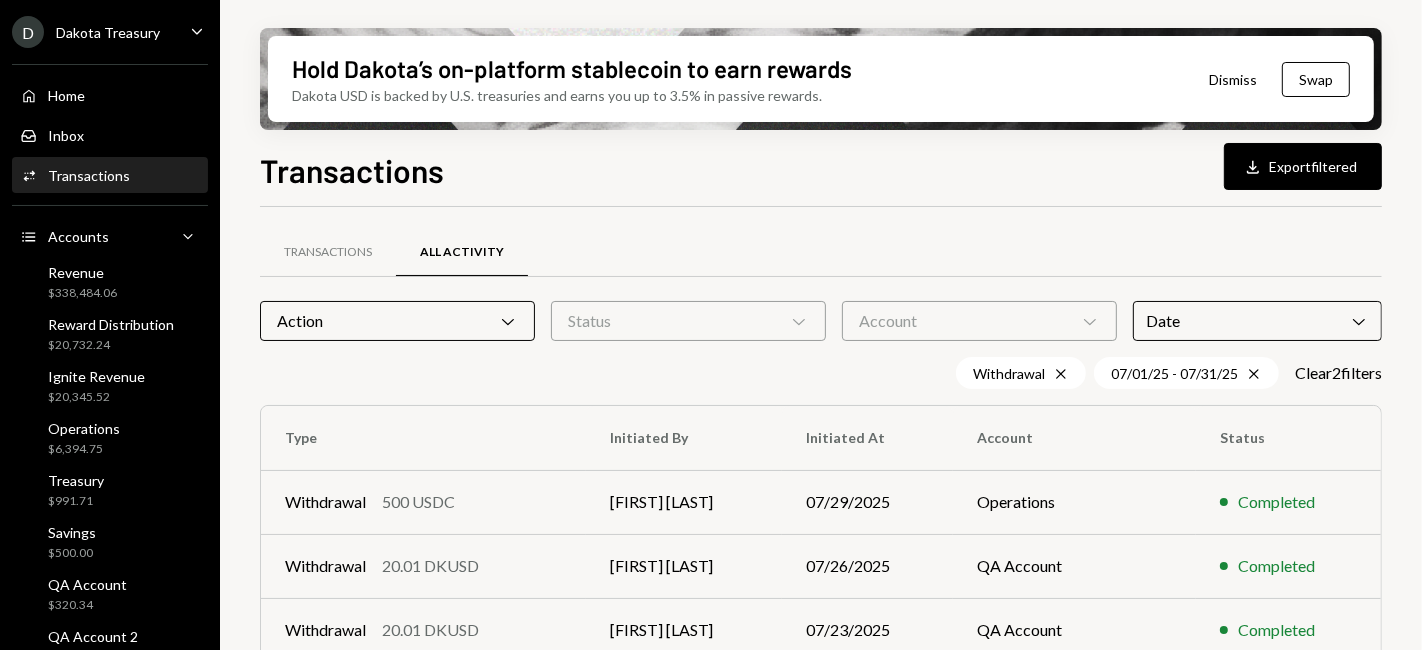 click on "Account Chevron Down" at bounding box center [979, 321] 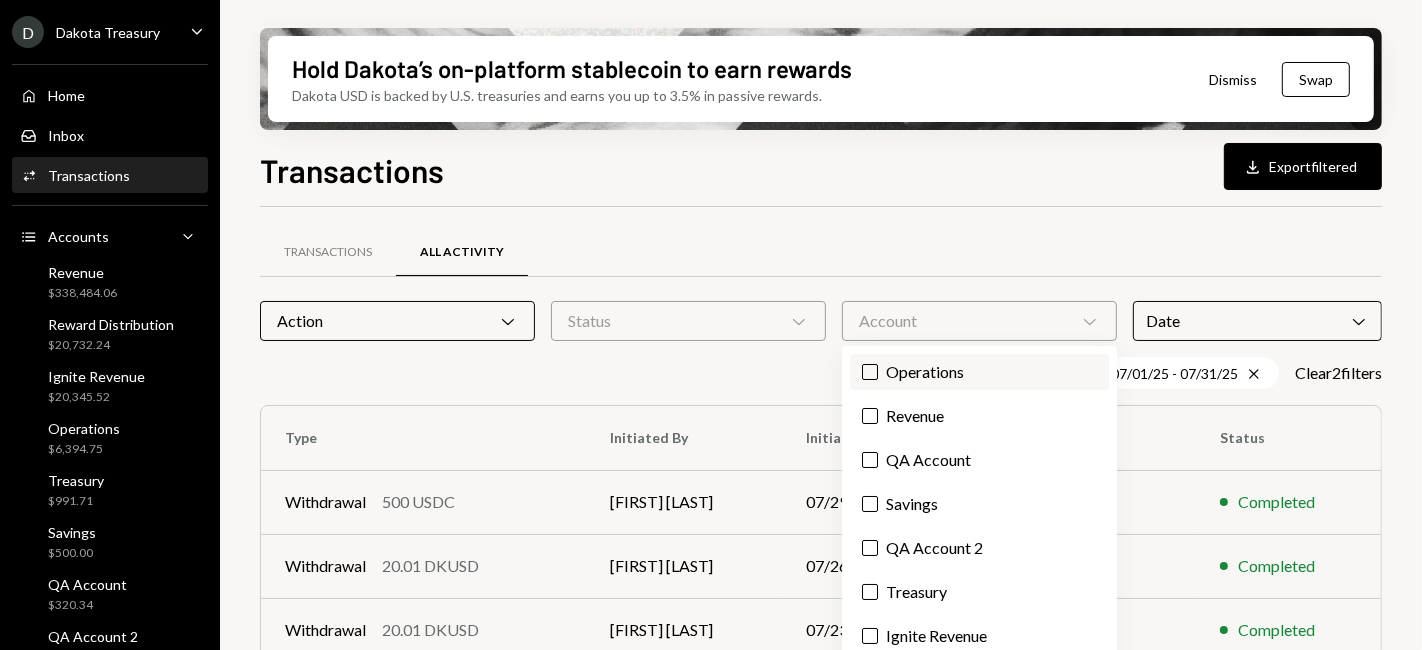 click on "Operations" at bounding box center (979, 372) 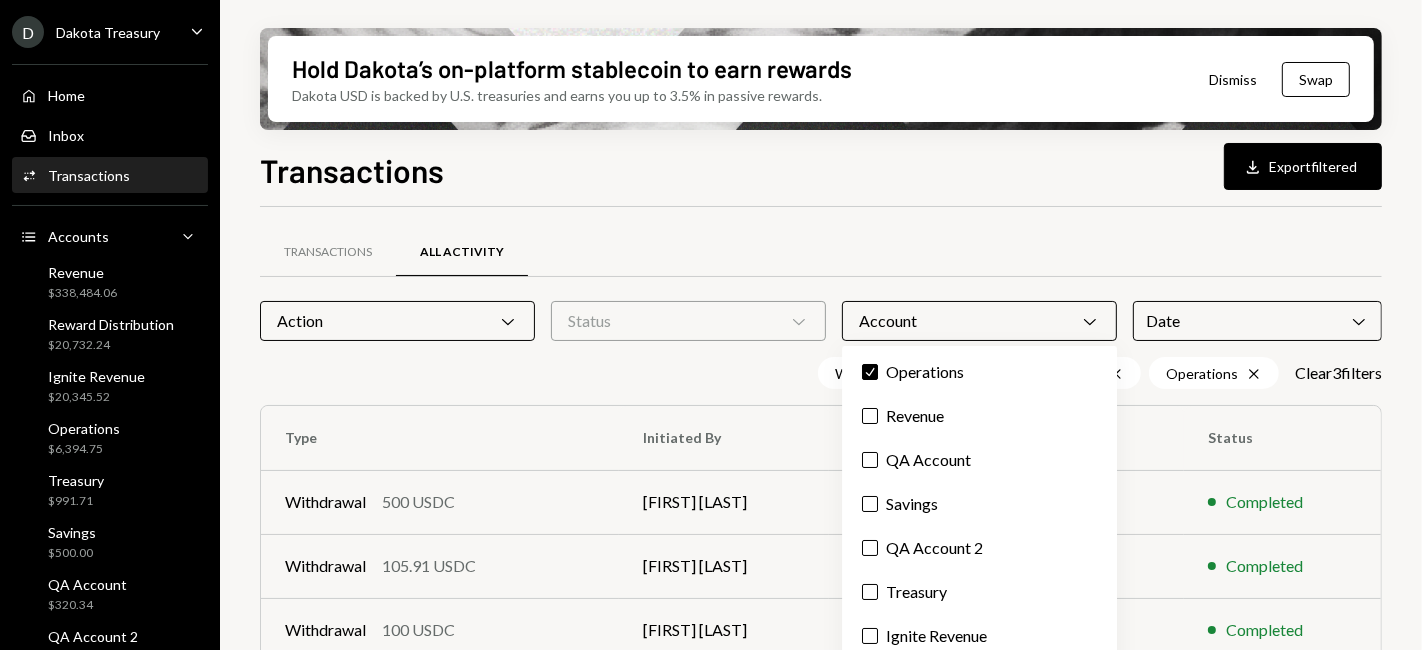 click on "Transactions Download Export  filtered Transactions All Activity Action Chevron Down Status Chevron Down Account Chevron Down Date Chevron Down Withdrawal Cross 07/01/25 - 07/31/25 Cross Operations Cross Clear  3  filter s Type Initiated By Initiated At Account Status Withdrawal 500  USDC Gabe G'Sell 07/29/2025 Operations Completed Withdrawal 105.91  USDC Gabe G'Sell 07/22/2025 Operations Completed Withdrawal 100  USDC Gabe G'Sell 07/22/2025 Operations Completed Withdrawal 0.0001  ETH Christopher Dodson 07/12/2025 Operations Completed Withdrawal 24,144.84  USDC Gabe G'Sell 07/09/2025 Operations Completed Withdrawal 100  USDC Christopher Dodson 07/08/2025 Operations Completed Withdrawal 24,244.84  USDC Gabe G'Sell 07/08/2025 Operations Canceled Withdrawal 510  USDC Christopher Dodson 07/08/2025 Operations Completed" at bounding box center (821, 457) 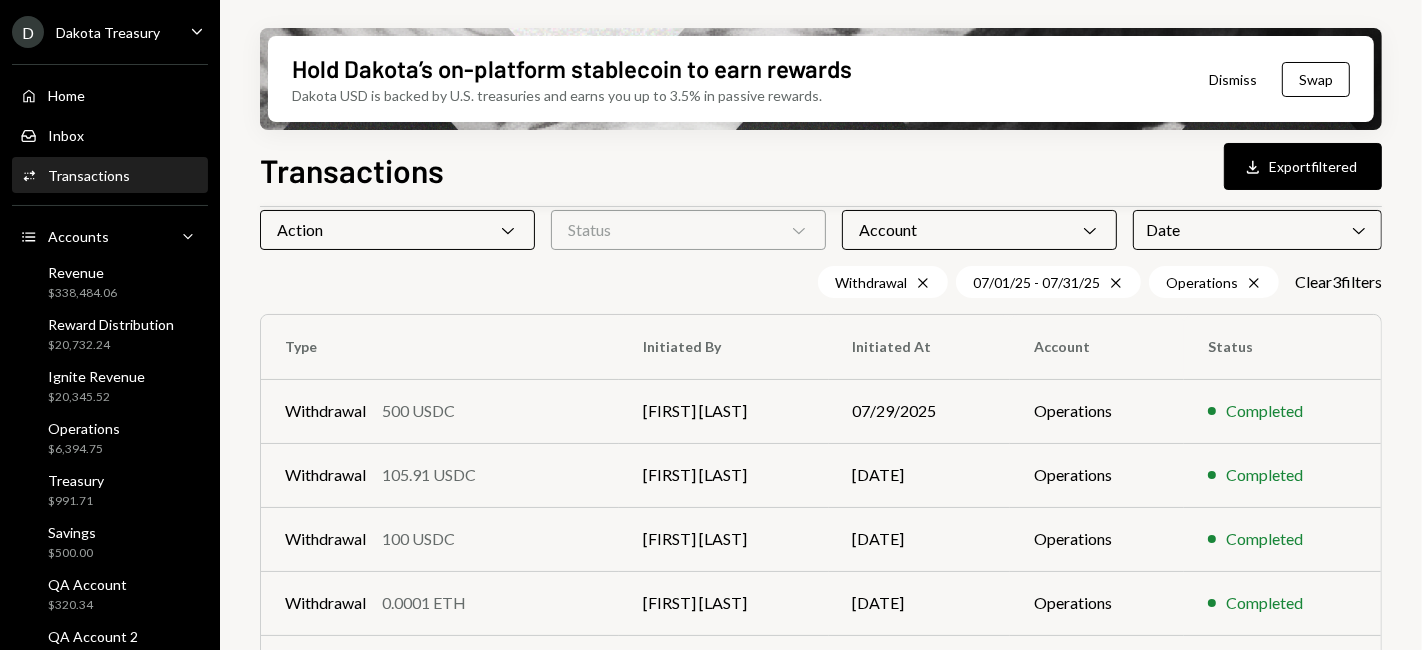 scroll, scrollTop: 0, scrollLeft: 0, axis: both 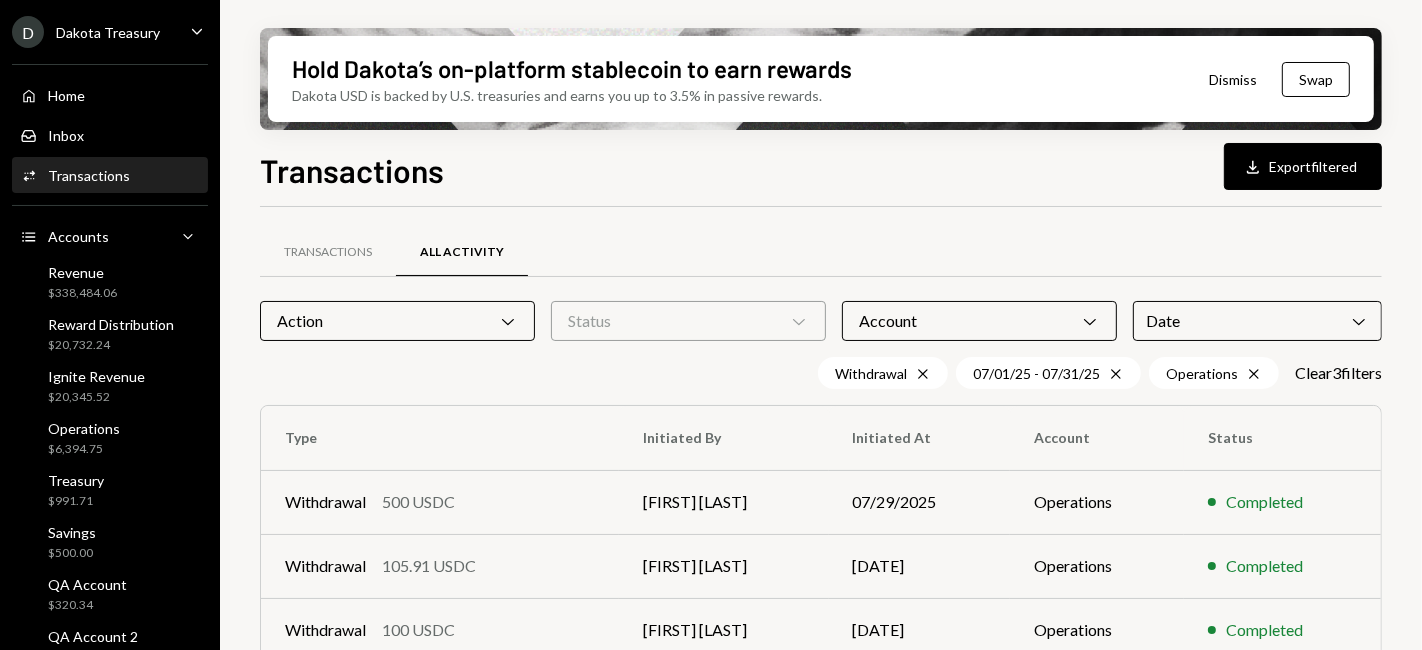 click on "Action Chevron Down" at bounding box center (397, 321) 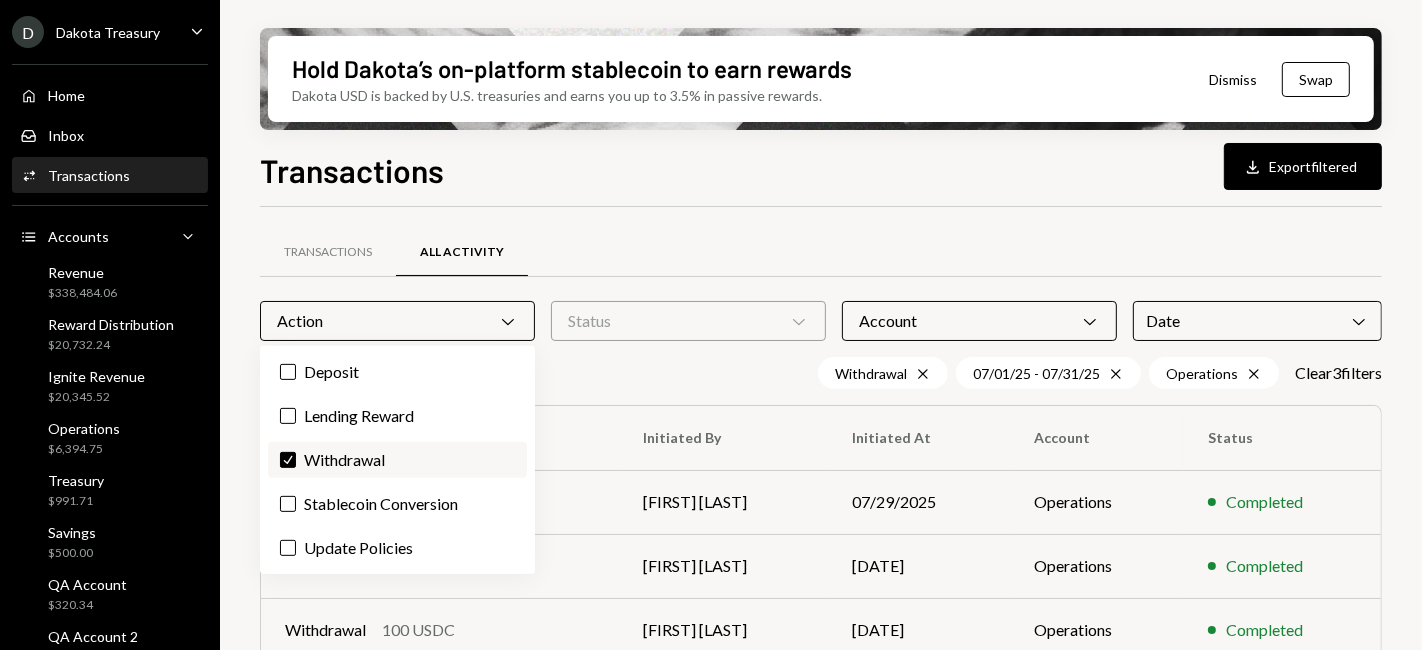 click on "Check Withdrawal" at bounding box center (397, 460) 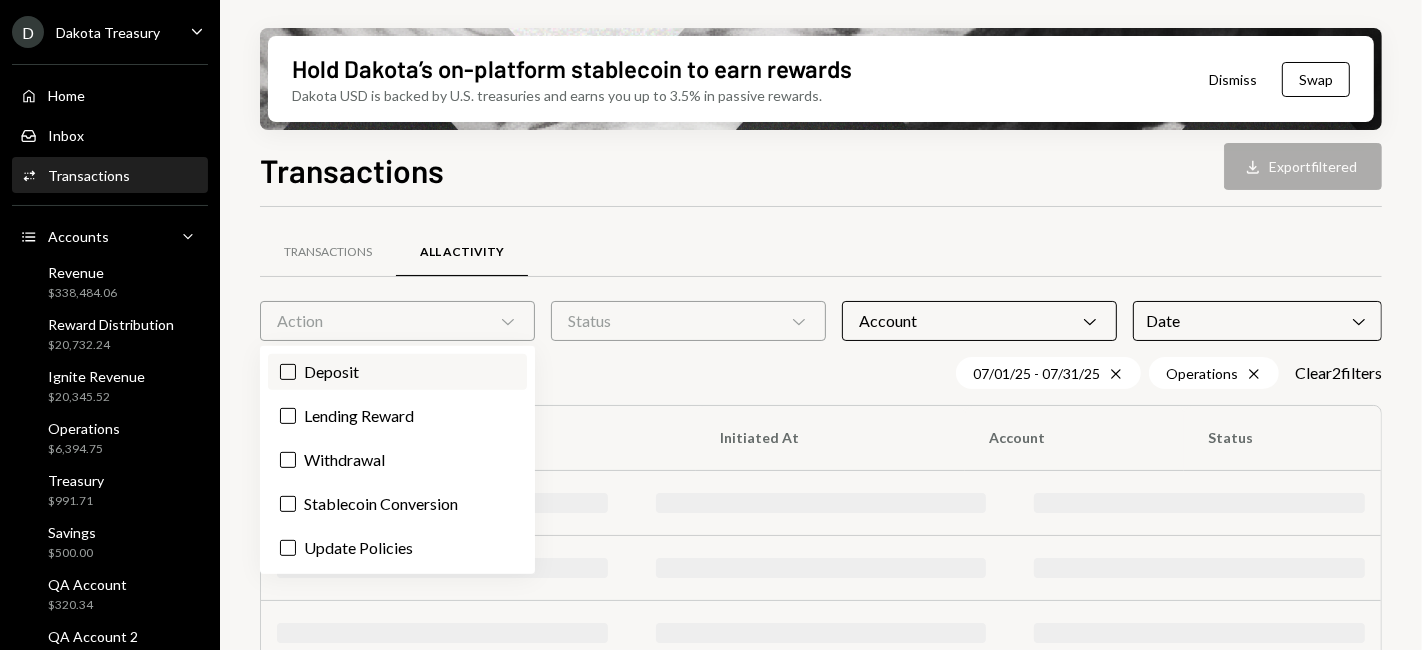click on "Deposit" at bounding box center [397, 372] 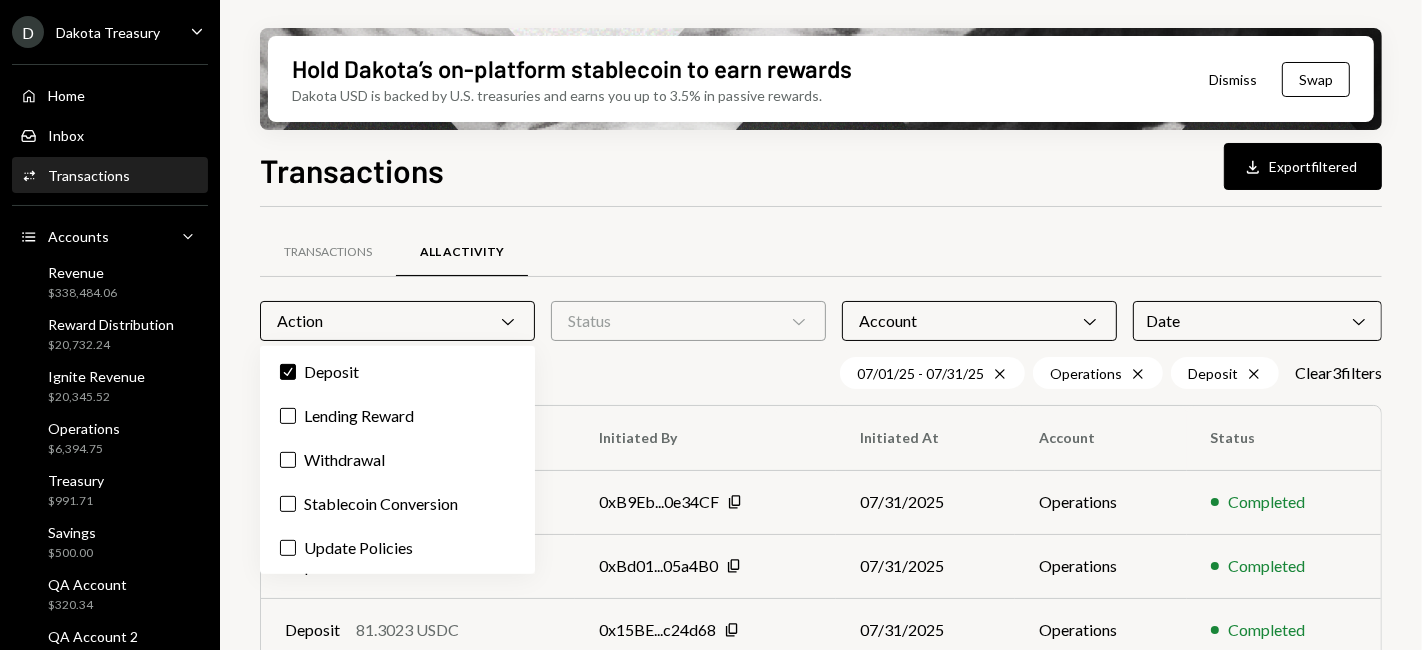 click on "Transactions Download Export  filtered Transactions All Activity Action Chevron Down Status Chevron Down Account Chevron Down Date Chevron Down 07/01/25 - 07/31/25 Cross Operations Cross Deposit Cross Clear  3  filter s Type Initiated By Initiated At Account Status Deposit 1.6514  USDC 0xB9Eb...0e34CF Copy 07/31/2025 Operations Completed Deposit 0.0000  USDT 0xBd01...05a4B0 Copy 07/31/2025 Operations Completed Deposit 81.3023  USDC 0x15BE...c24d68 Copy 07/31/2025 Operations Completed Deposit 87.5187  USDC 0xb3d8...3549c9 Copy 07/17/2025 Operations Completed Deposit 194.5273  USDC 0xb3d8...3549c9 Copy 07/15/2025 Operations Completed Deposit 28.6290  USDC 0xb3d8...3549c9 Copy 07/15/2025 Operations Completed Deposit 234.8483  USDC 0xb3d8...3549c9 Copy 07/15/2025 Operations Completed Deposit 293.5098  USDC 0xb3d8...3549c9 Copy 07/15/2025 Operations Completed Deposit 231.4888  USDC 0xb3d8...3549c9 Copy 07/12/2025 Operations Completed Deposit 178.9443  USDC 0xb3d8...3549c9 Copy 07/12/2025 Operations Completed" at bounding box center (821, 457) 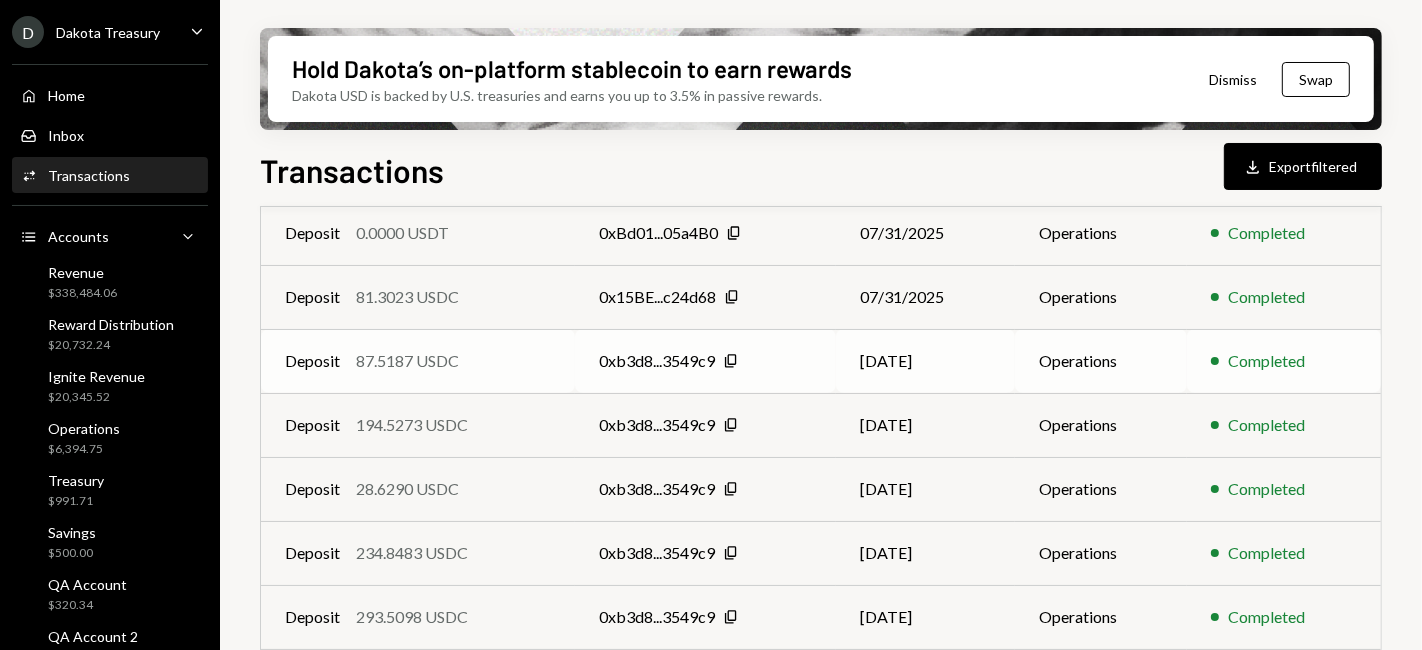 scroll, scrollTop: 520, scrollLeft: 0, axis: vertical 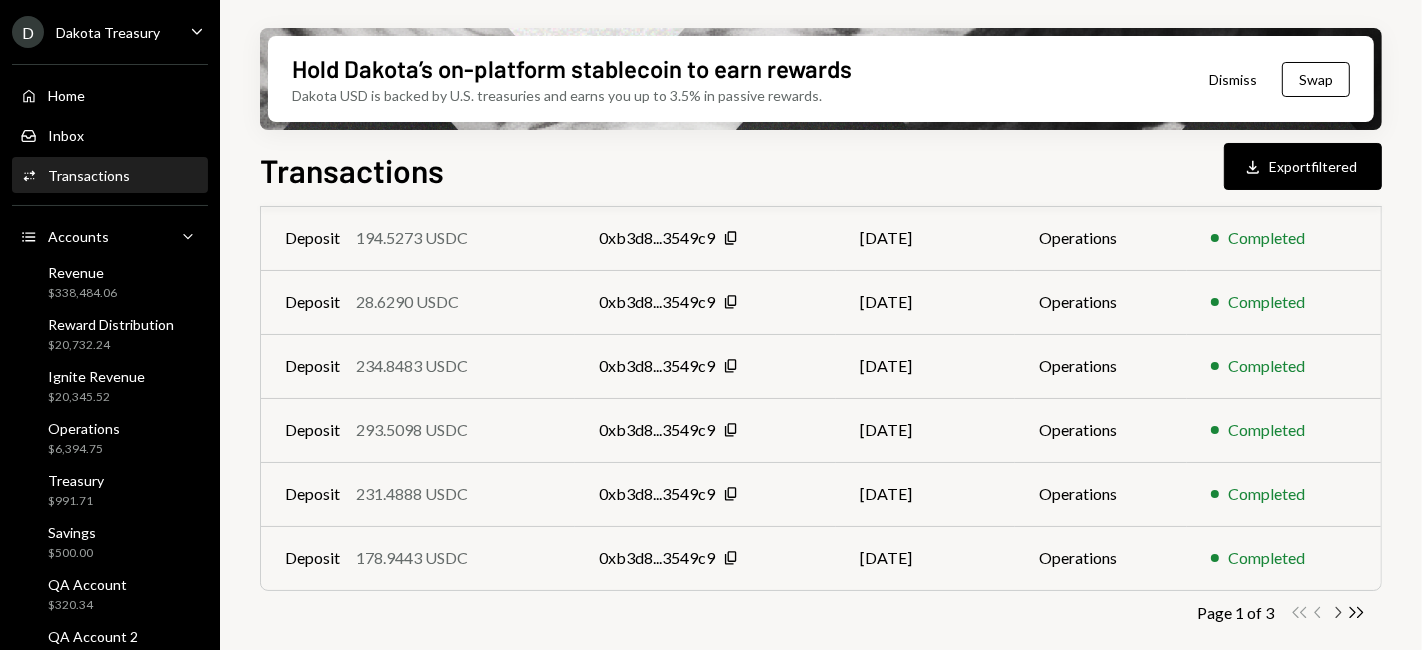 click on "Chevron Right" 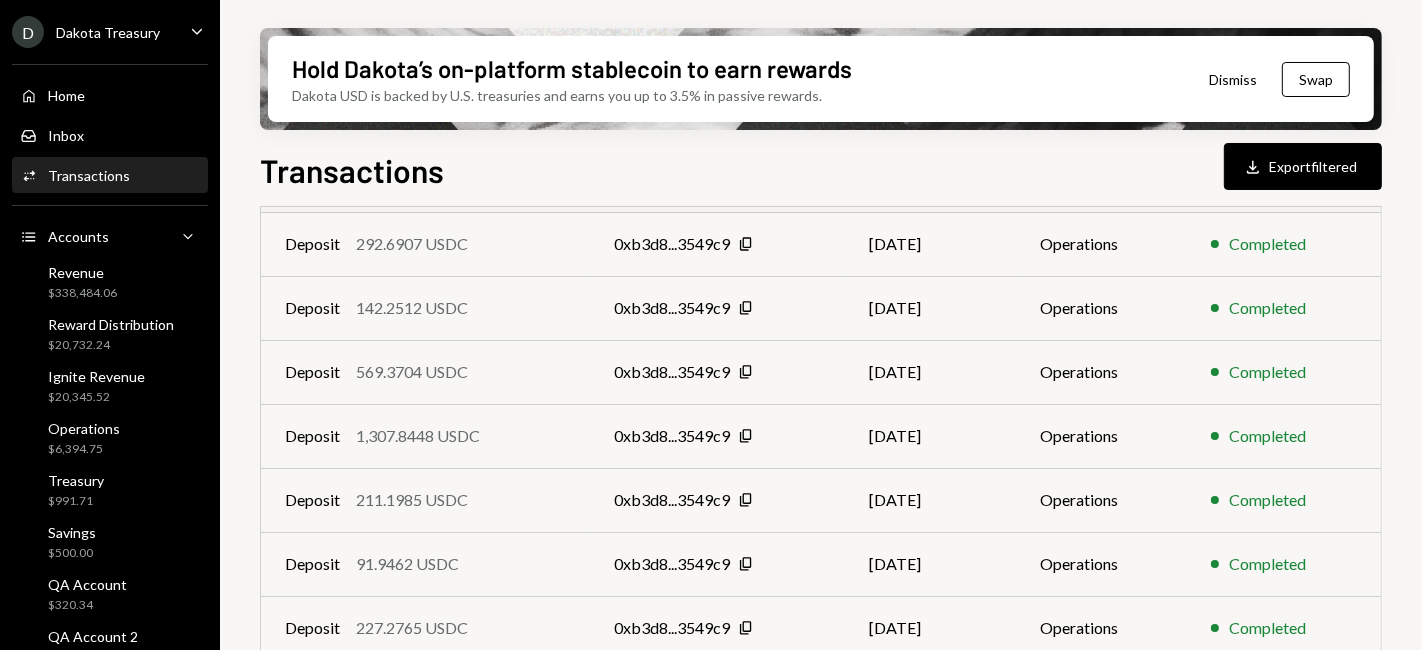 scroll, scrollTop: 520, scrollLeft: 0, axis: vertical 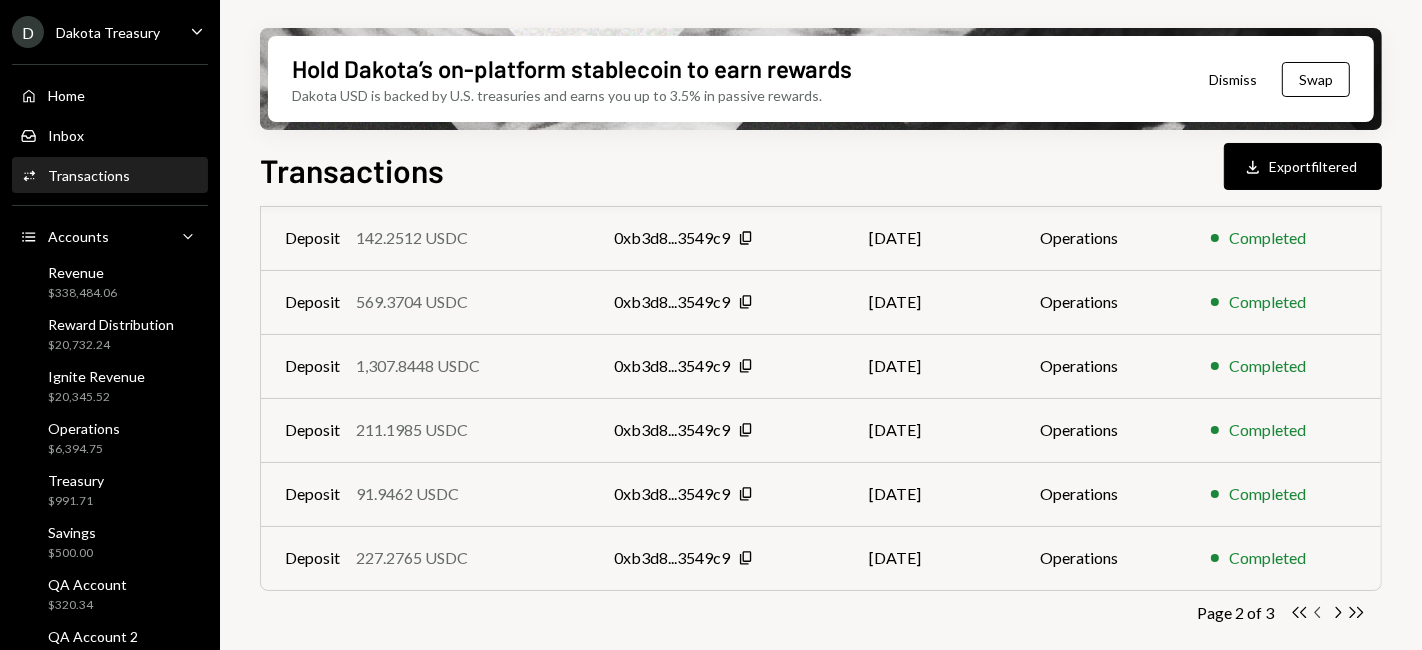 click on "Chevron Left" 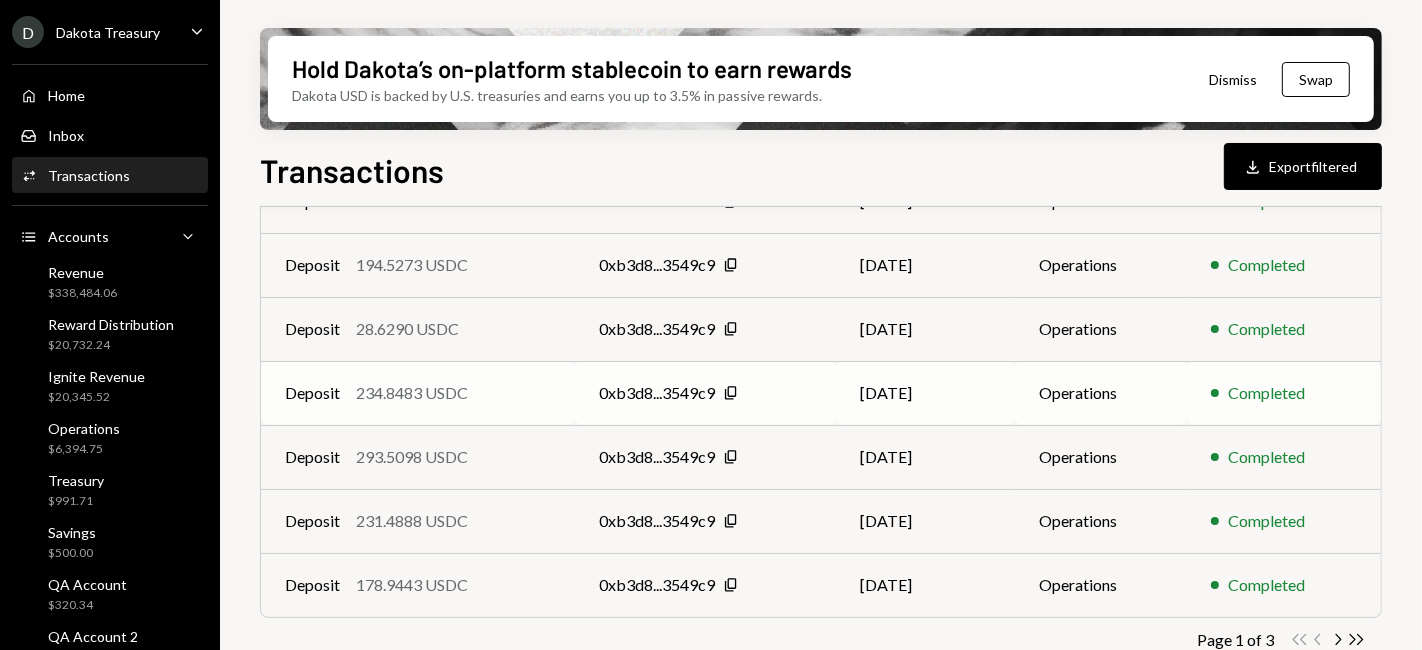 scroll, scrollTop: 520, scrollLeft: 0, axis: vertical 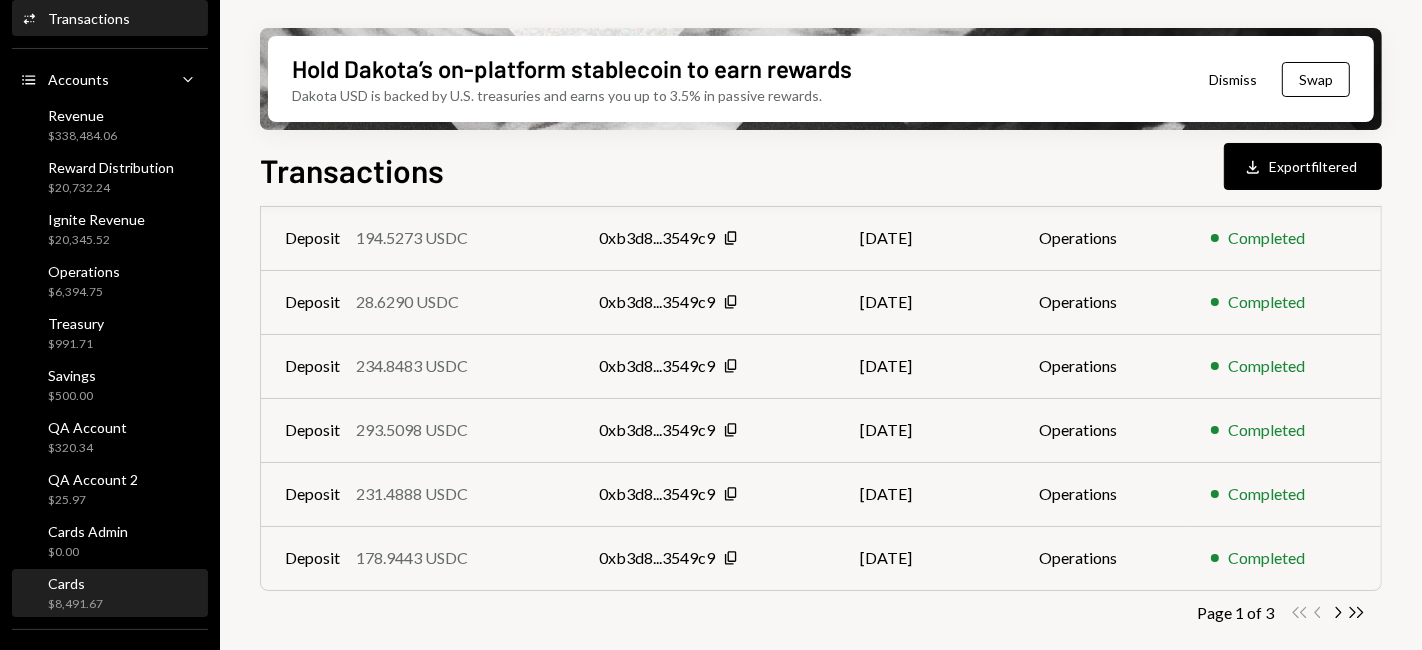 click on "Cards $8,491.67" at bounding box center [110, 594] 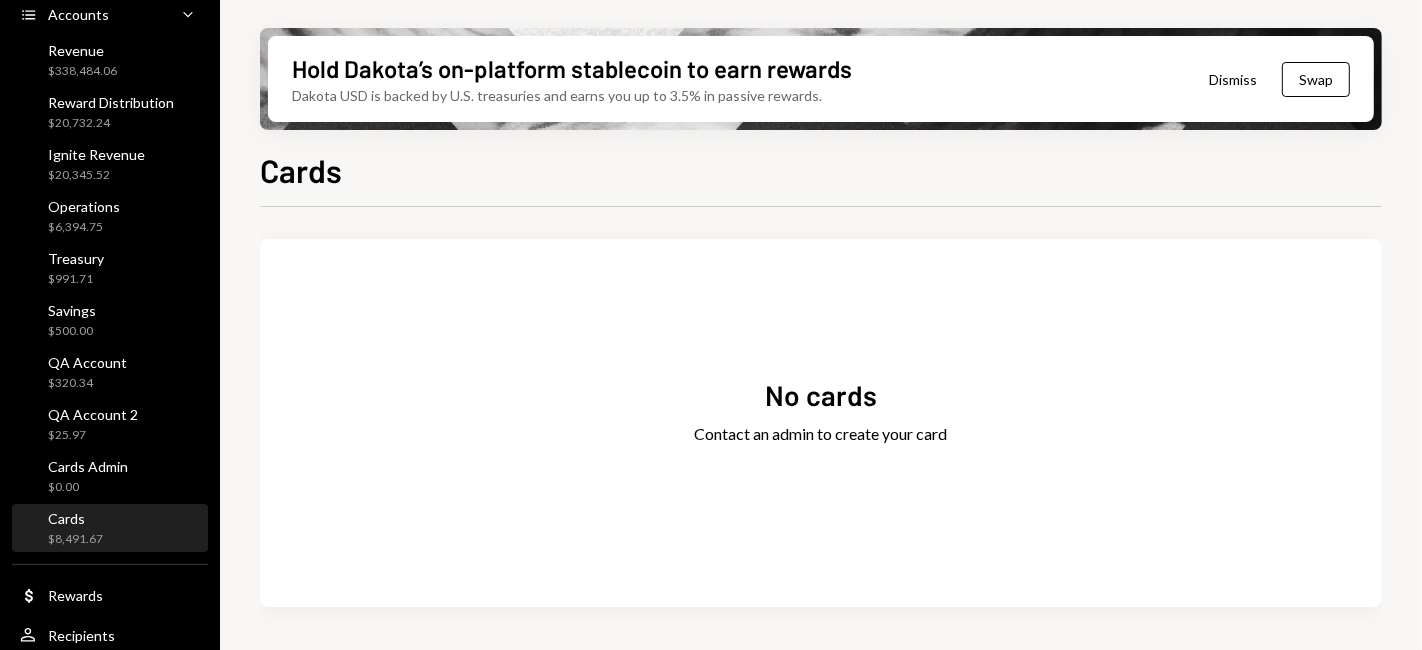 scroll, scrollTop: 268, scrollLeft: 0, axis: vertical 